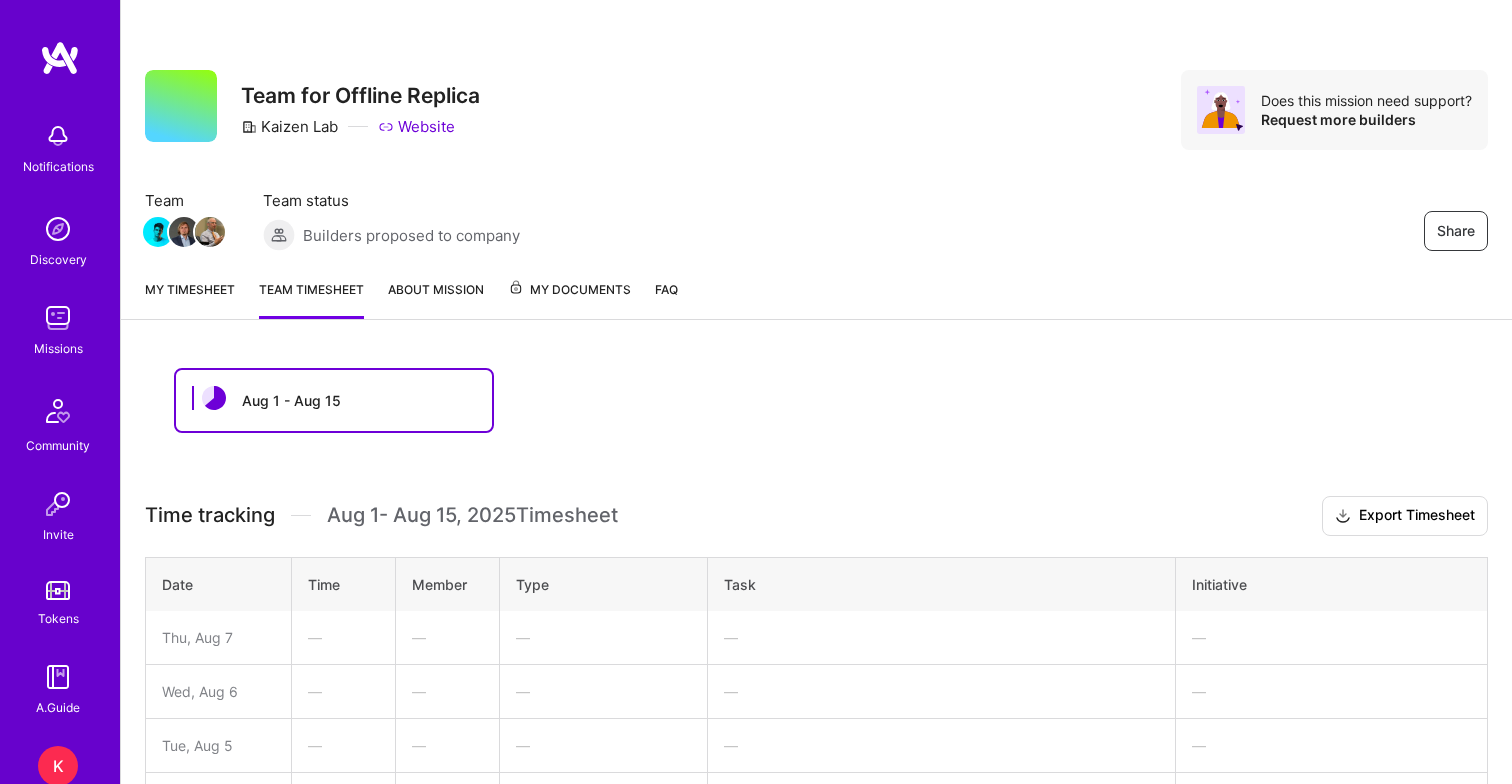 scroll, scrollTop: 0, scrollLeft: 0, axis: both 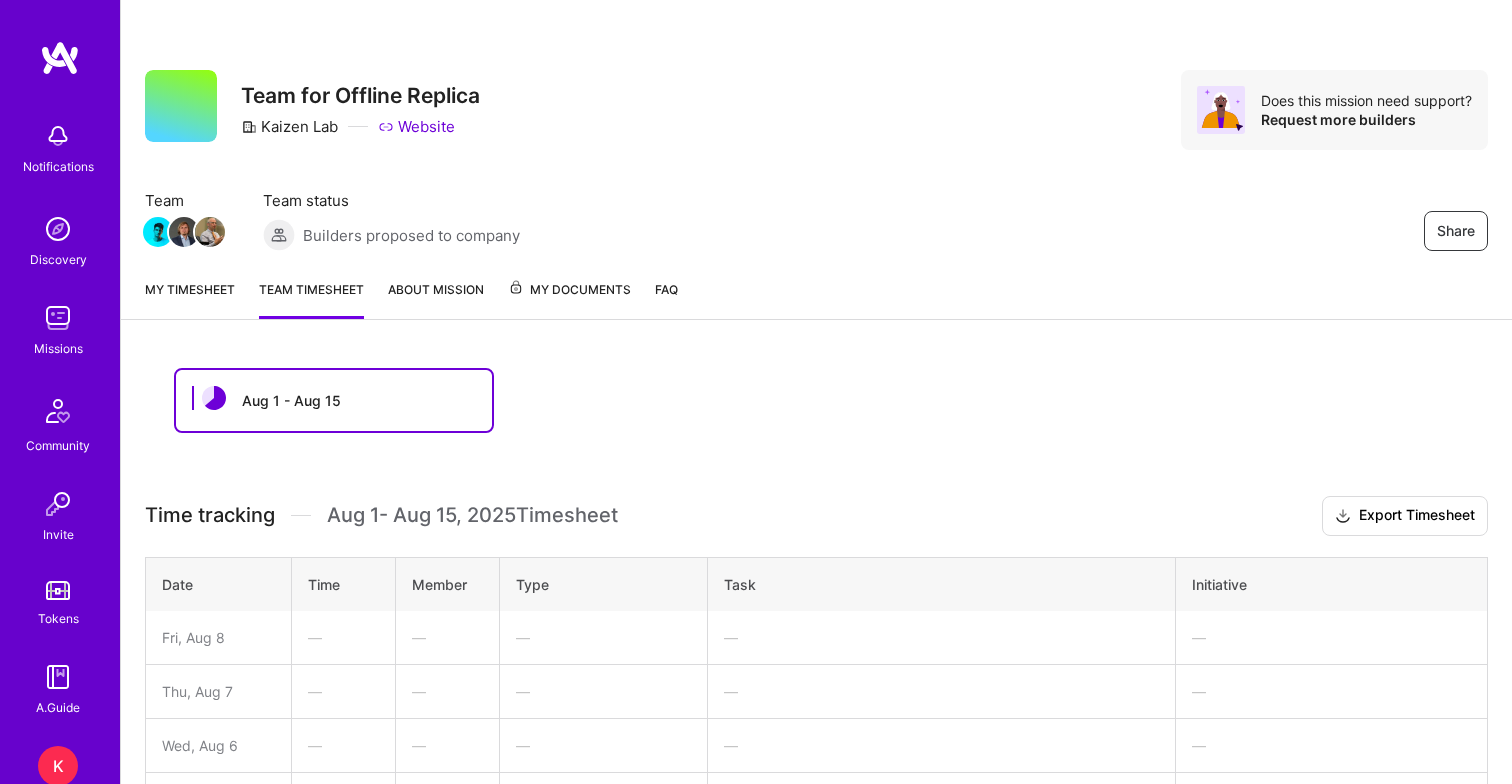 click on "My timesheet" at bounding box center [190, 299] 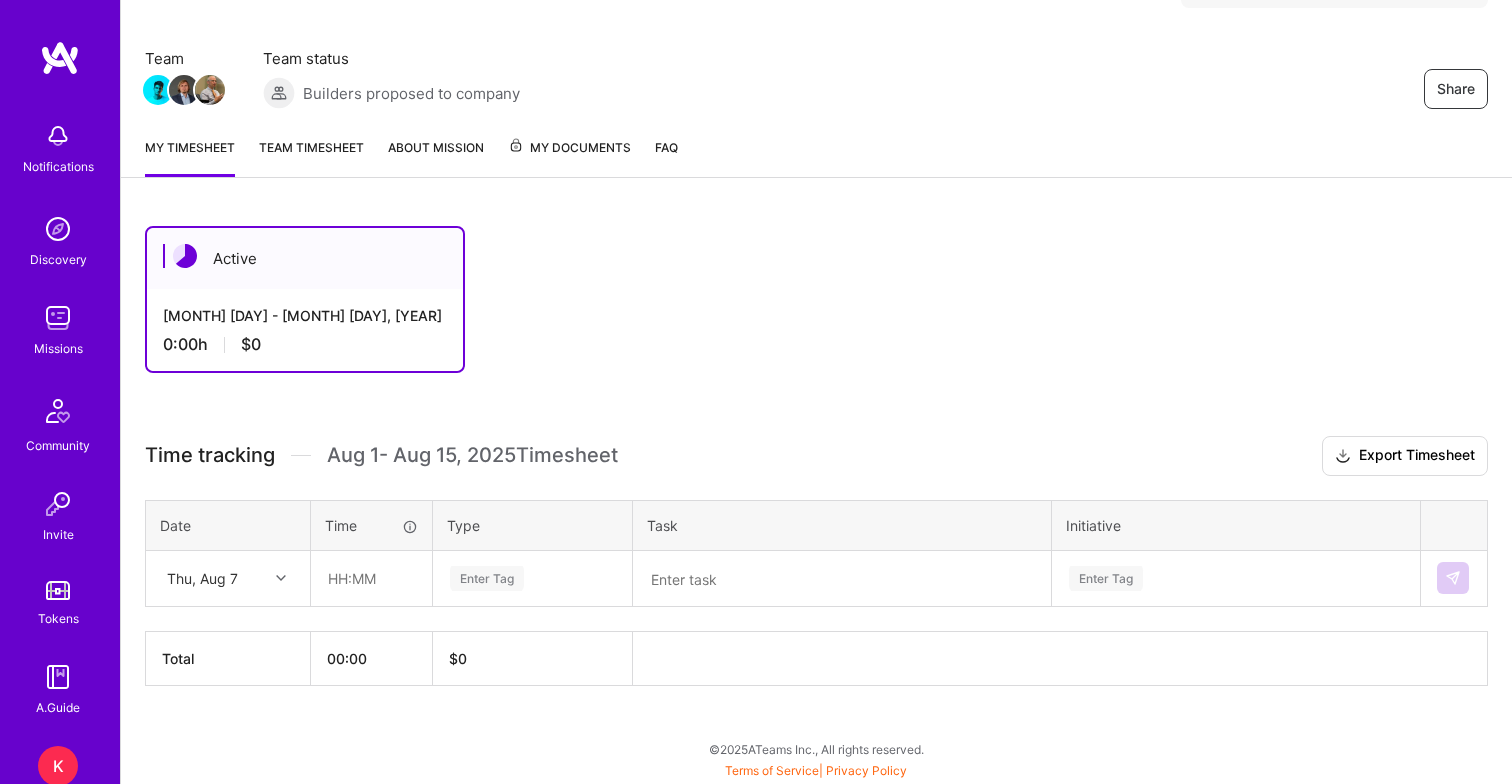 scroll, scrollTop: 142, scrollLeft: 0, axis: vertical 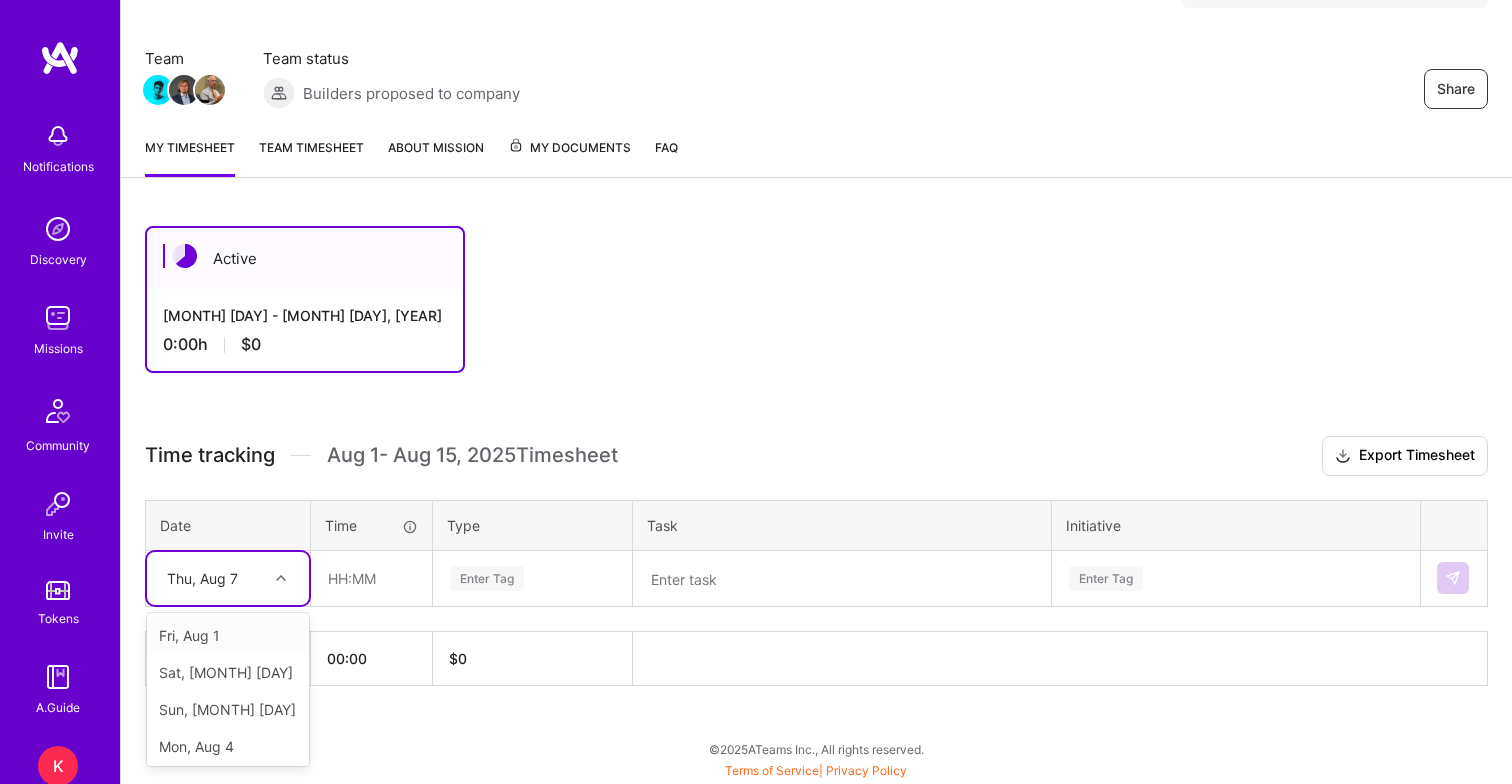 click at bounding box center [281, 578] 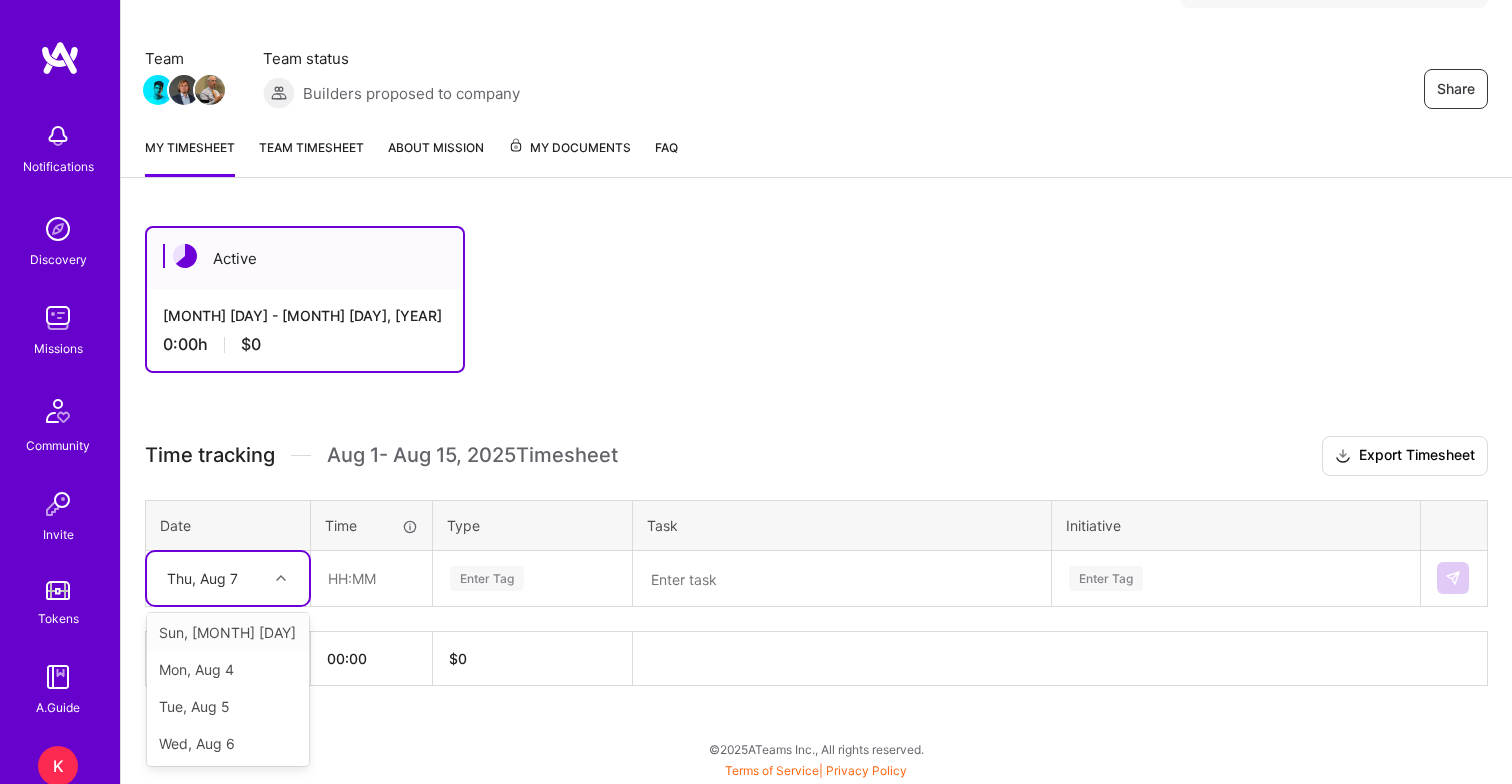 scroll, scrollTop: 77, scrollLeft: 0, axis: vertical 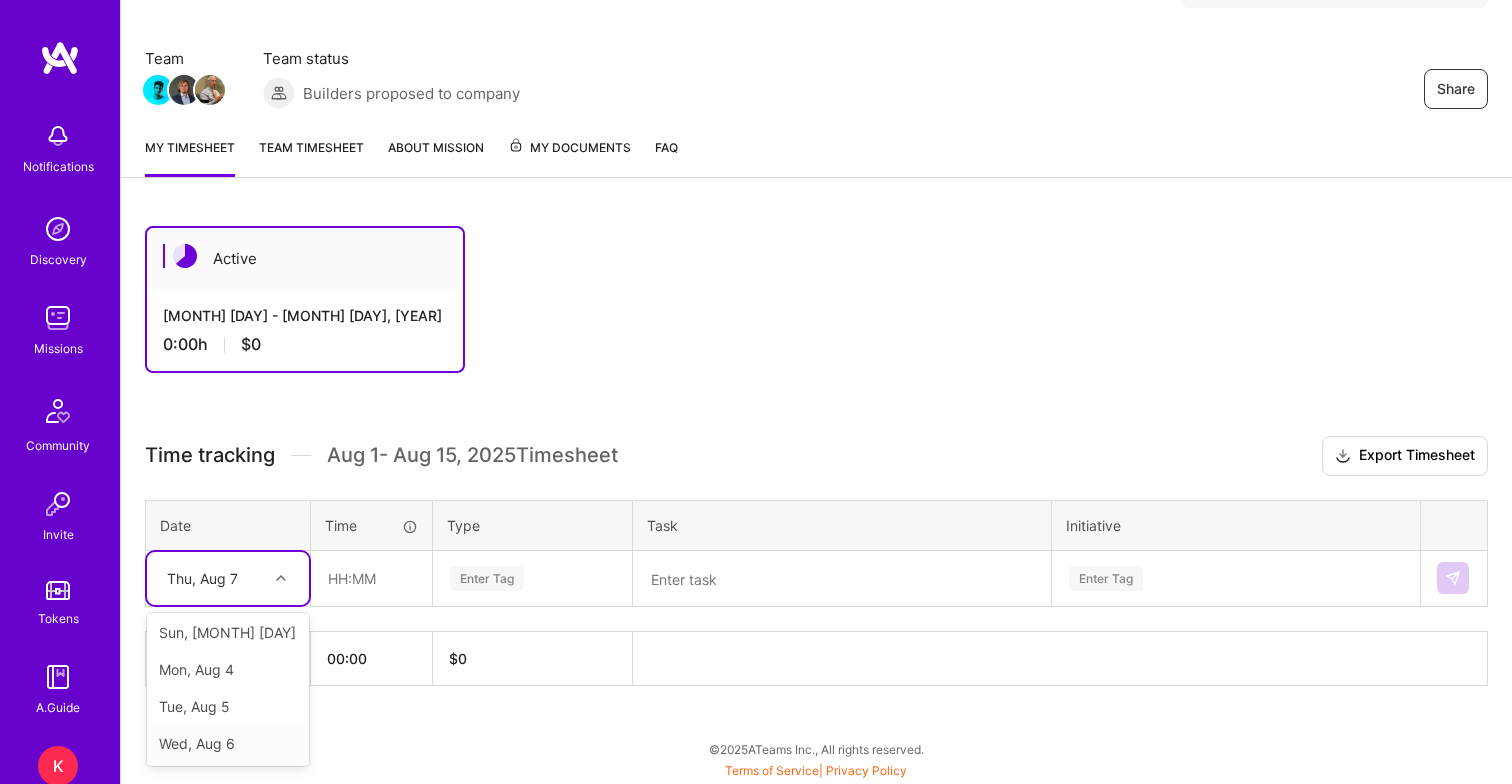 click on "Wed, Aug 6" at bounding box center [228, 743] 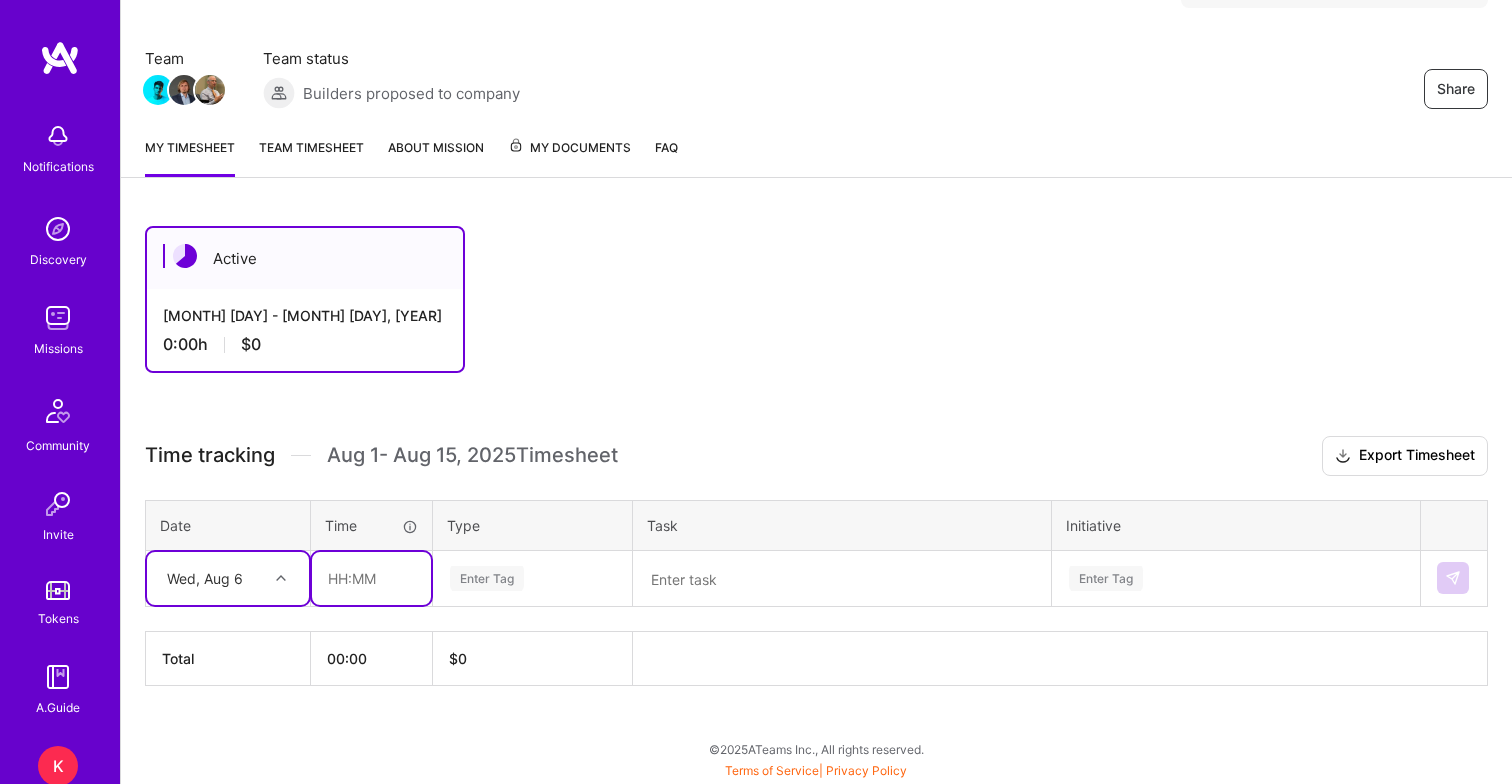 click at bounding box center (371, 578) 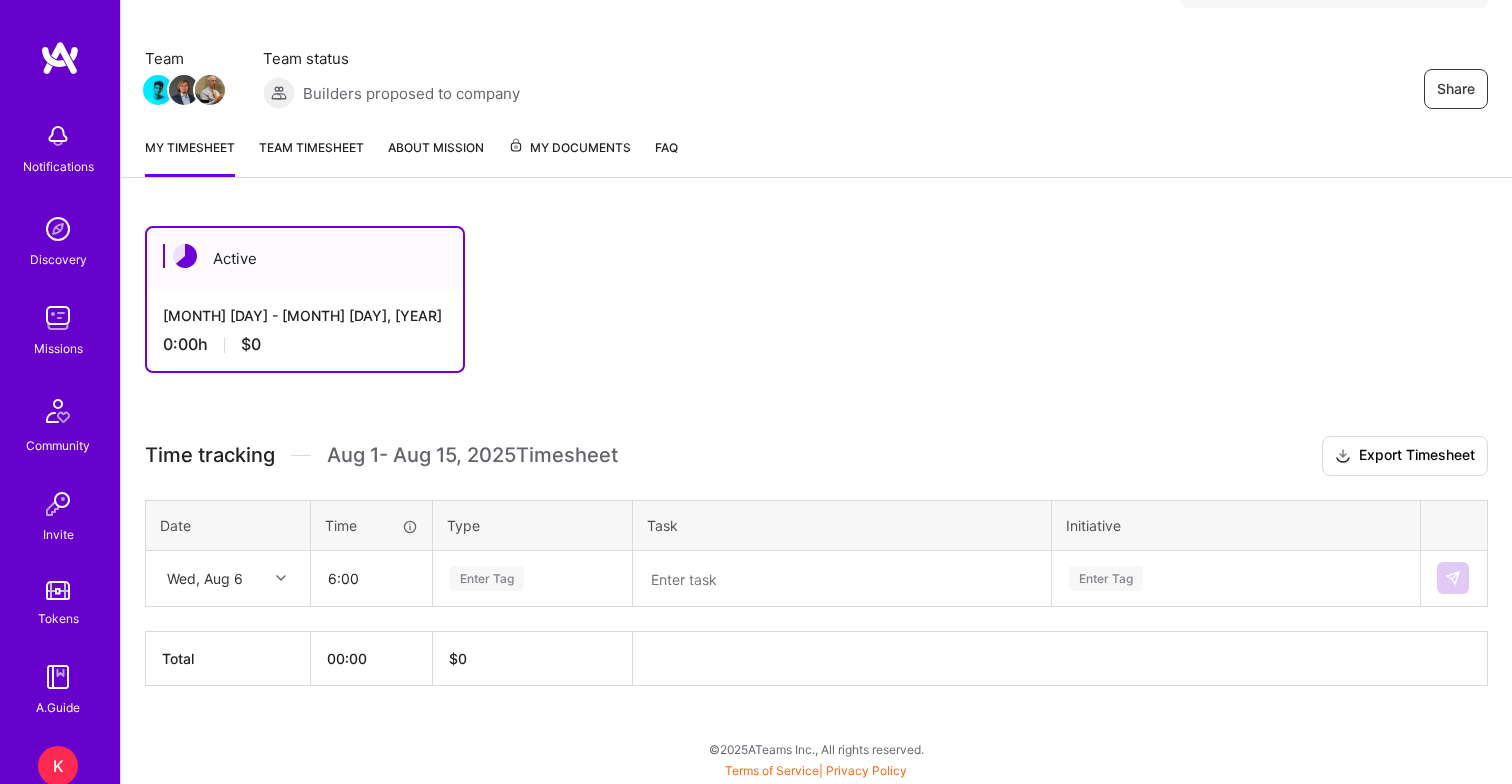 type on "06:00" 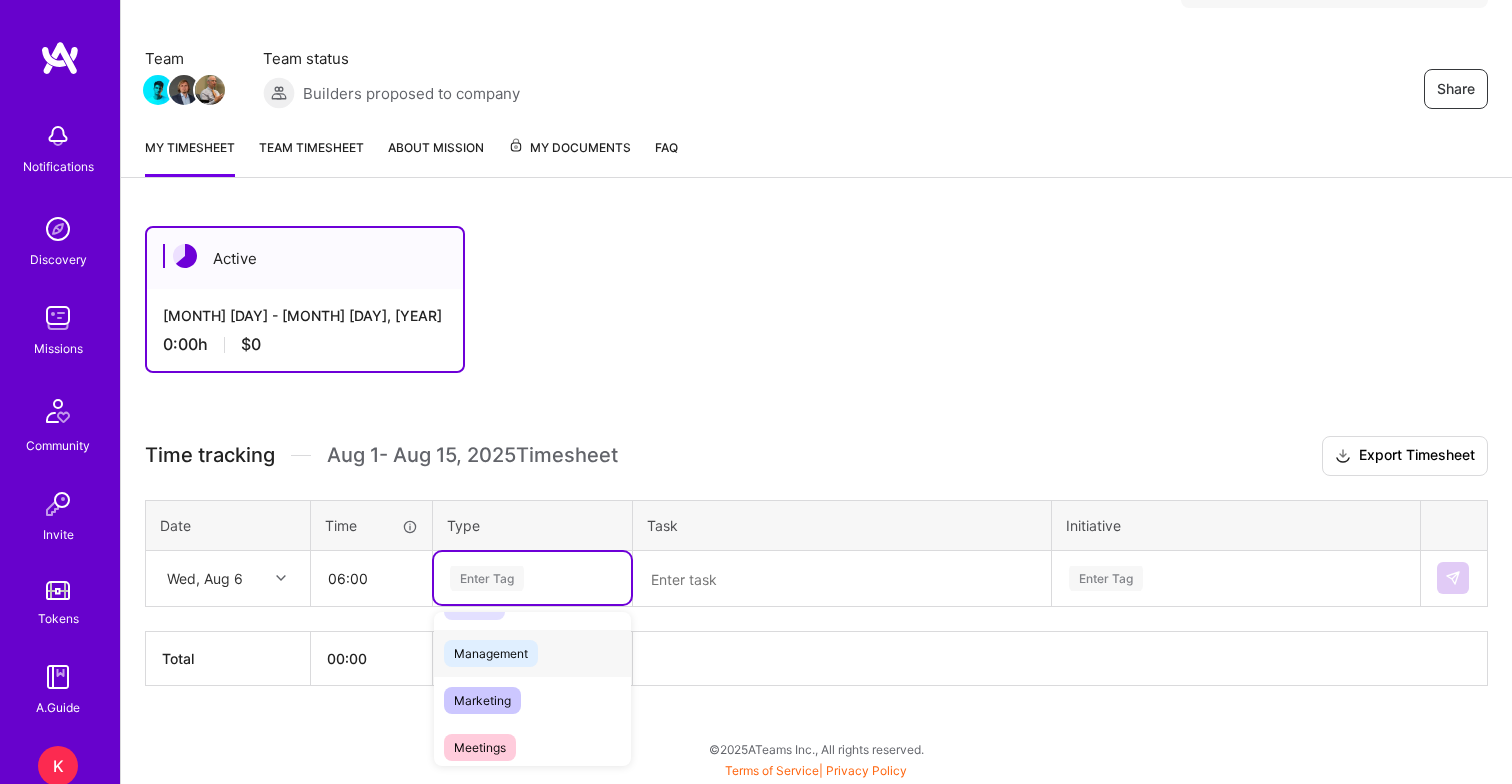 scroll, scrollTop: 223, scrollLeft: 0, axis: vertical 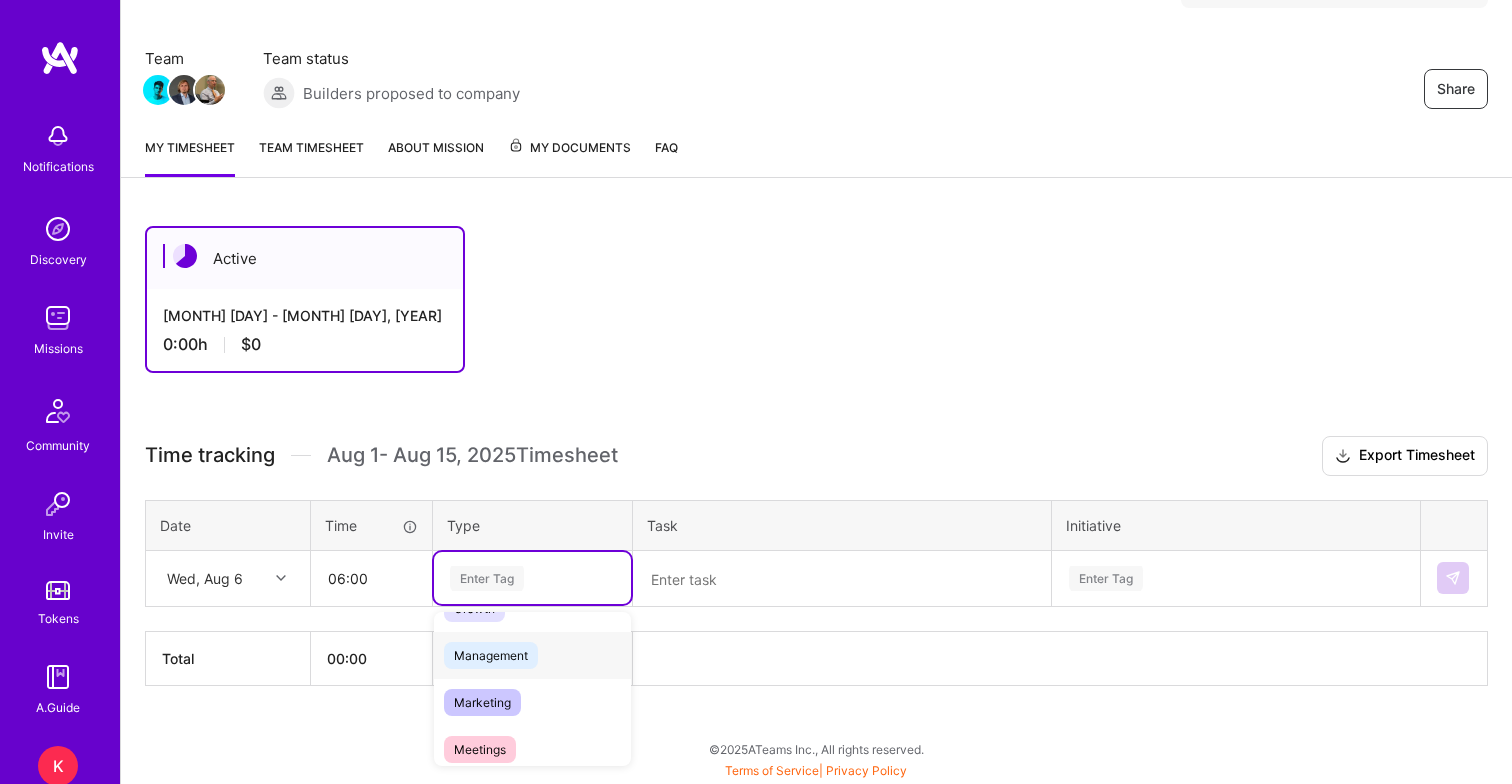 click on "Management" at bounding box center [491, 655] 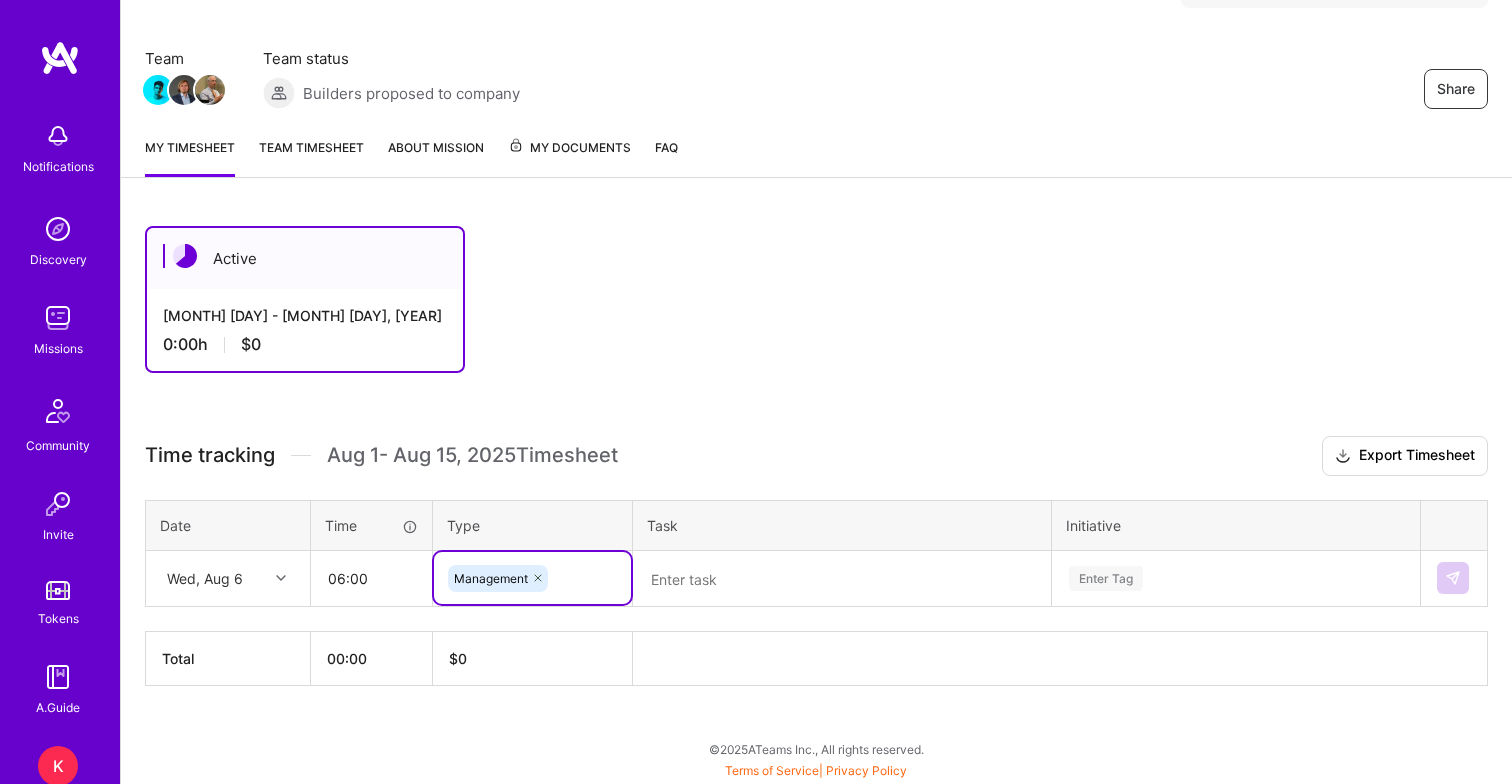 click at bounding box center [842, 579] 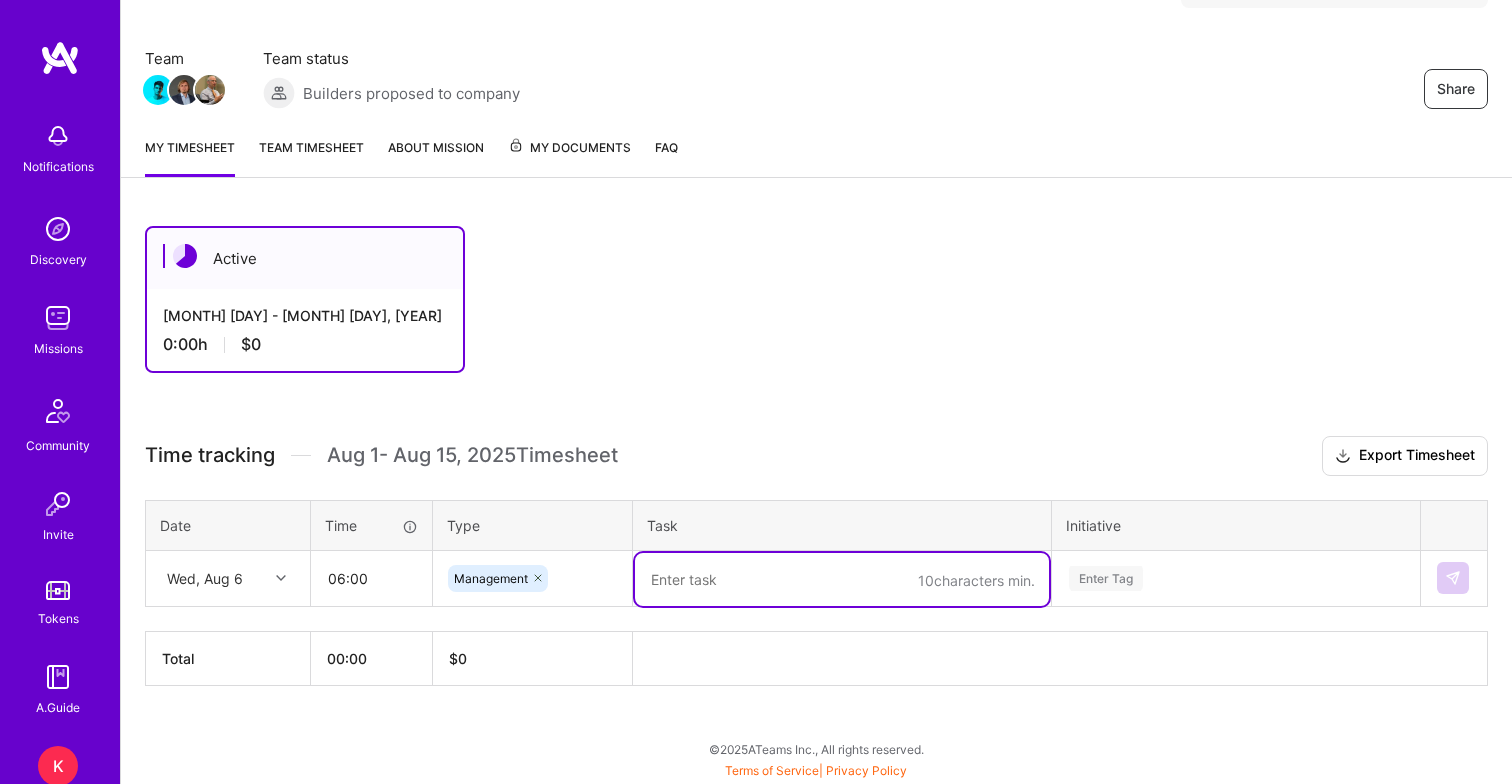 click on "Management" at bounding box center [532, 578] 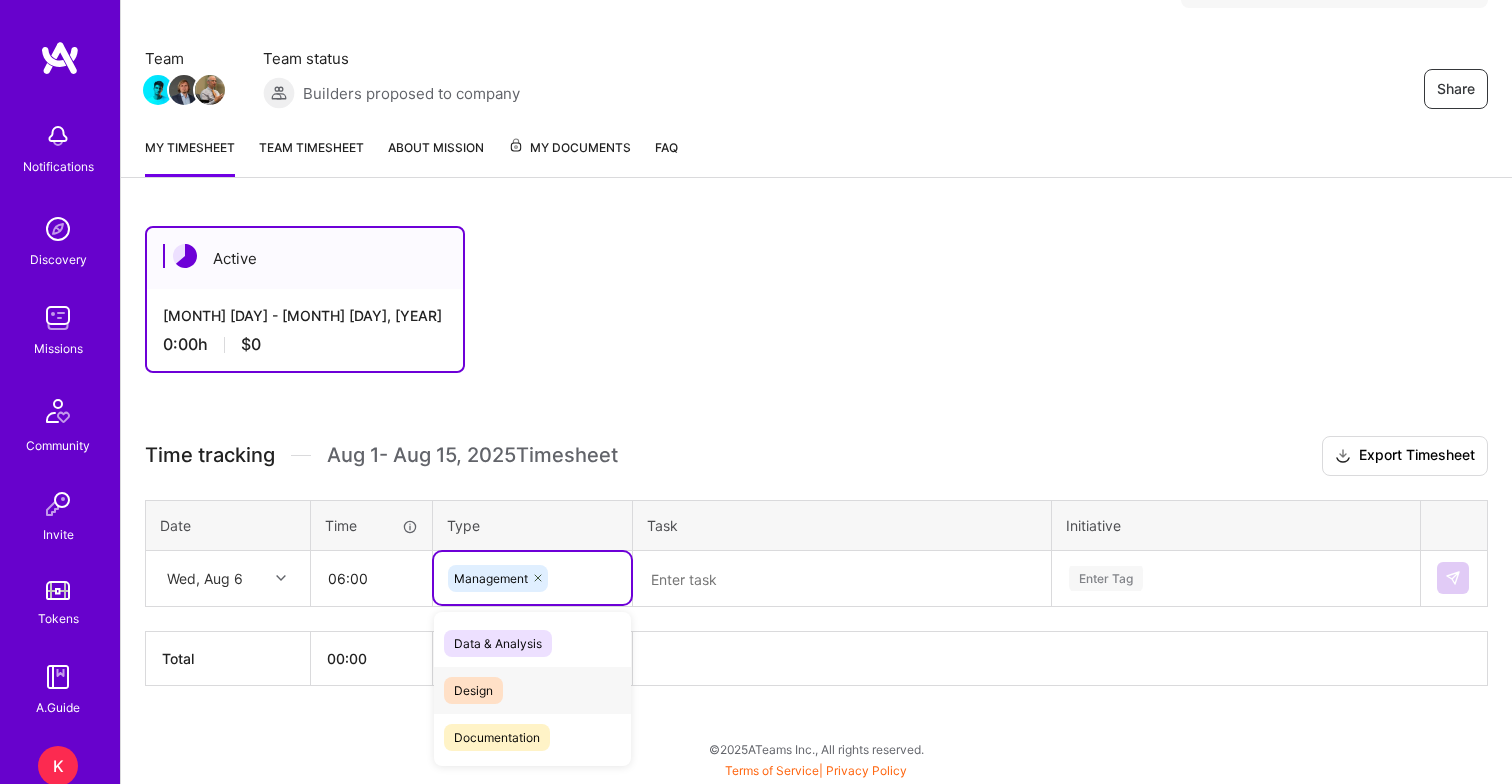 click on "Design" at bounding box center [473, 690] 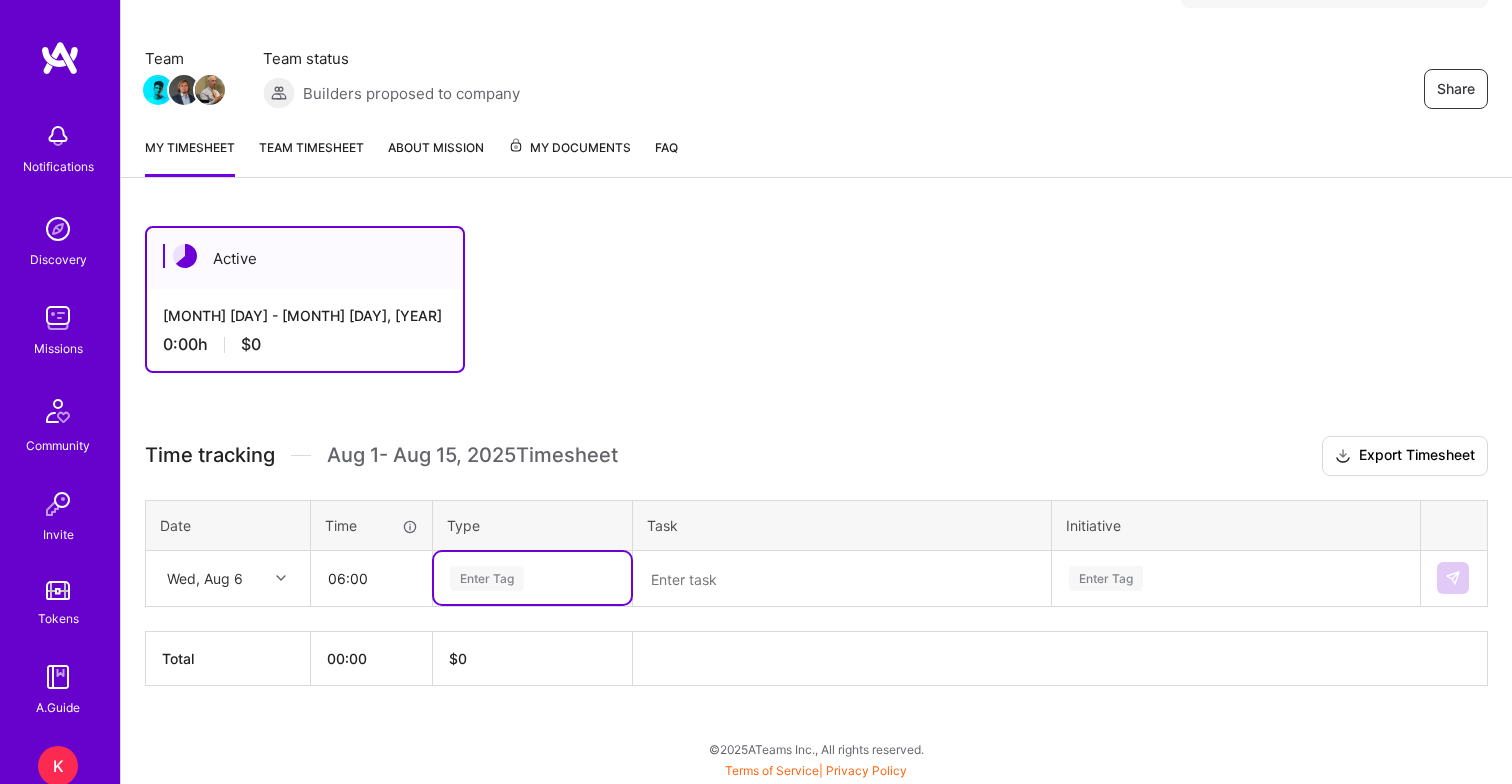 type on "m" 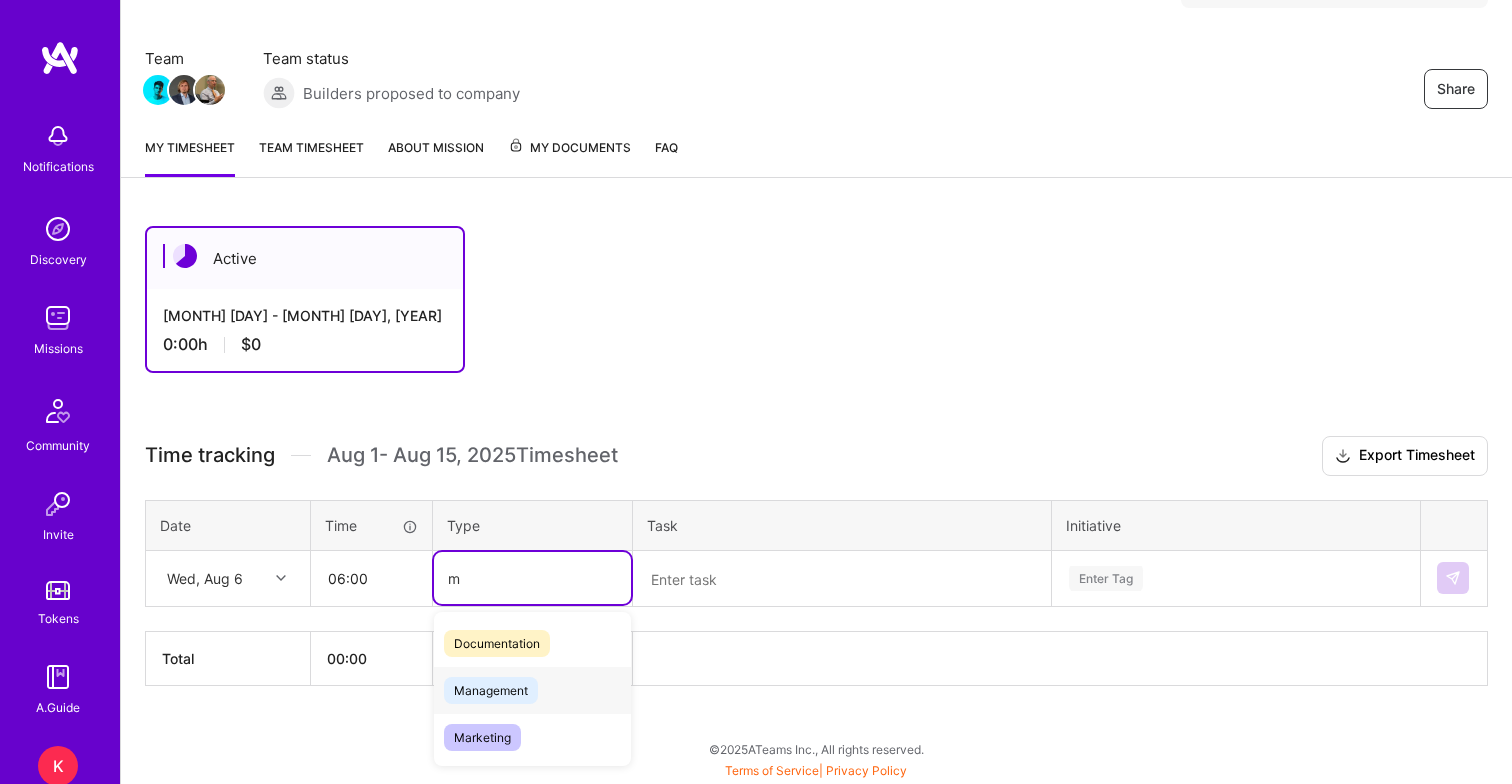 click on "Management" at bounding box center [491, 690] 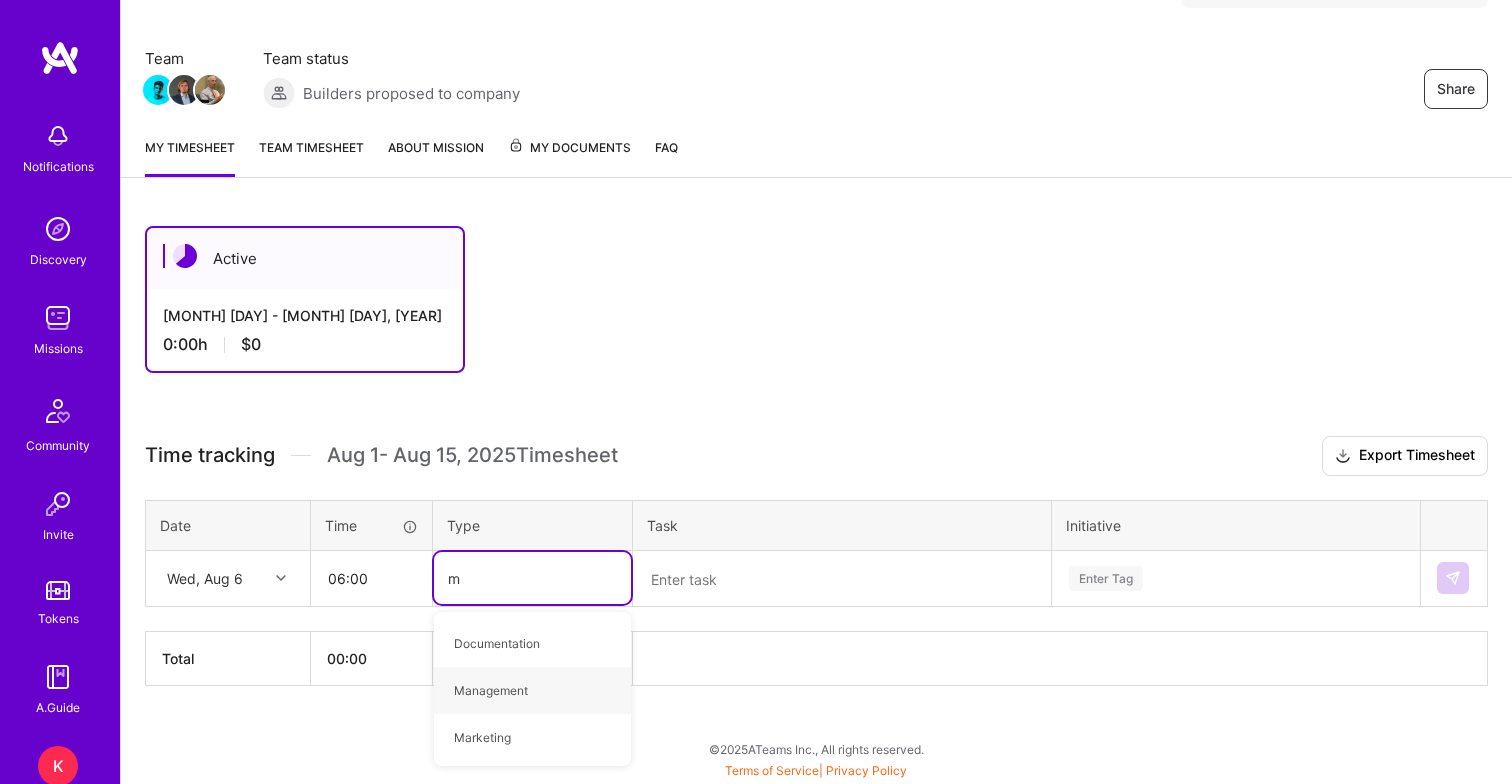 type 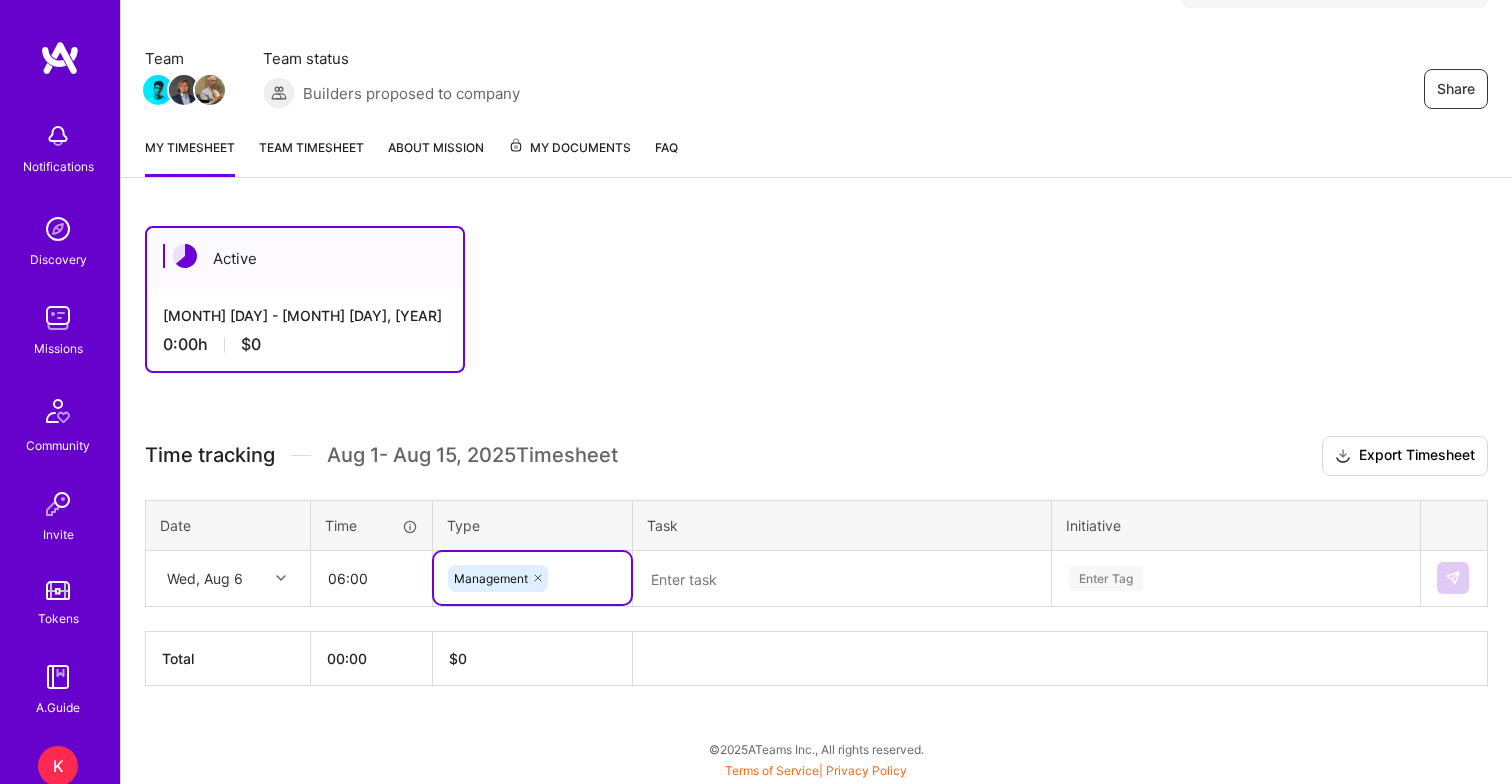 click at bounding box center (842, 579) 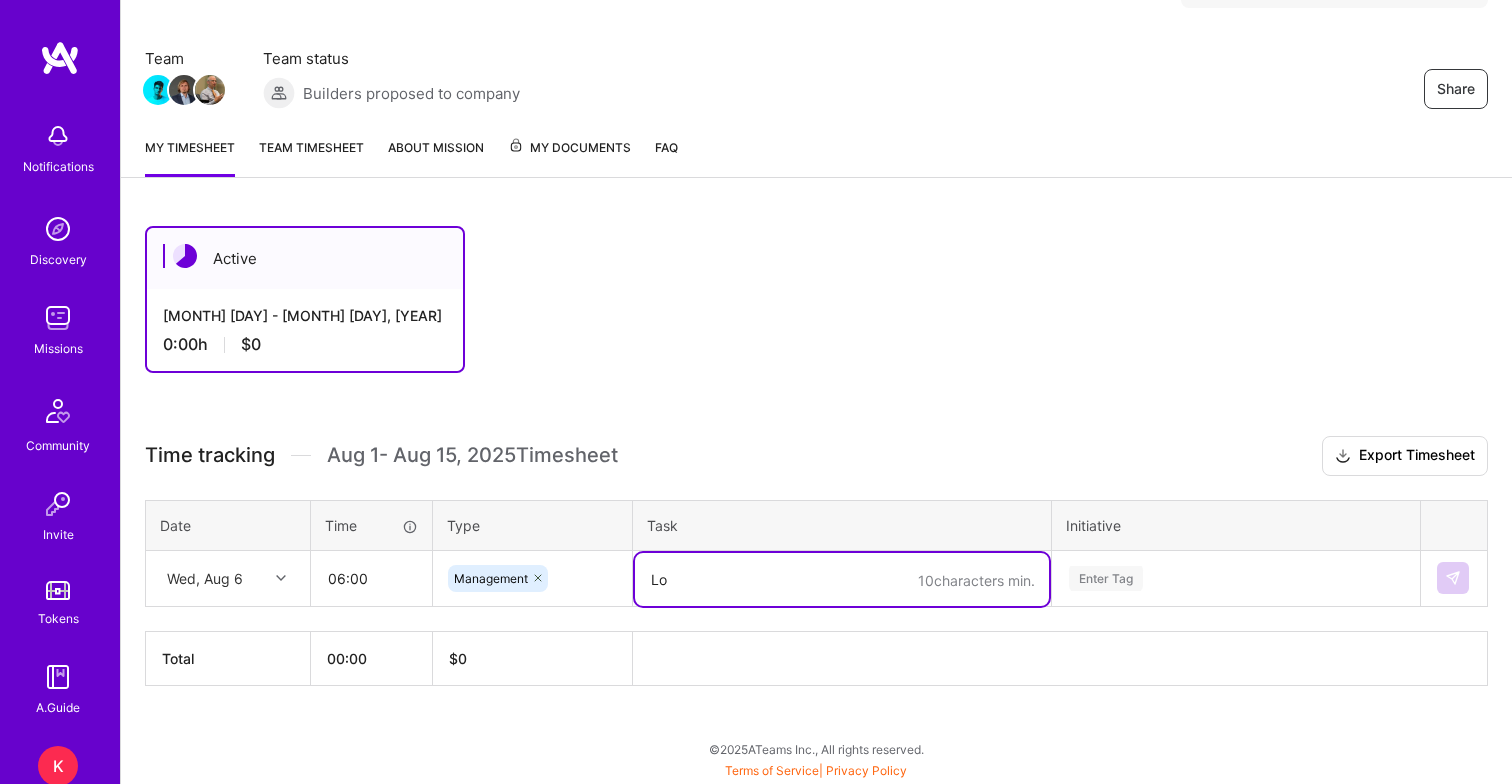 type on "L" 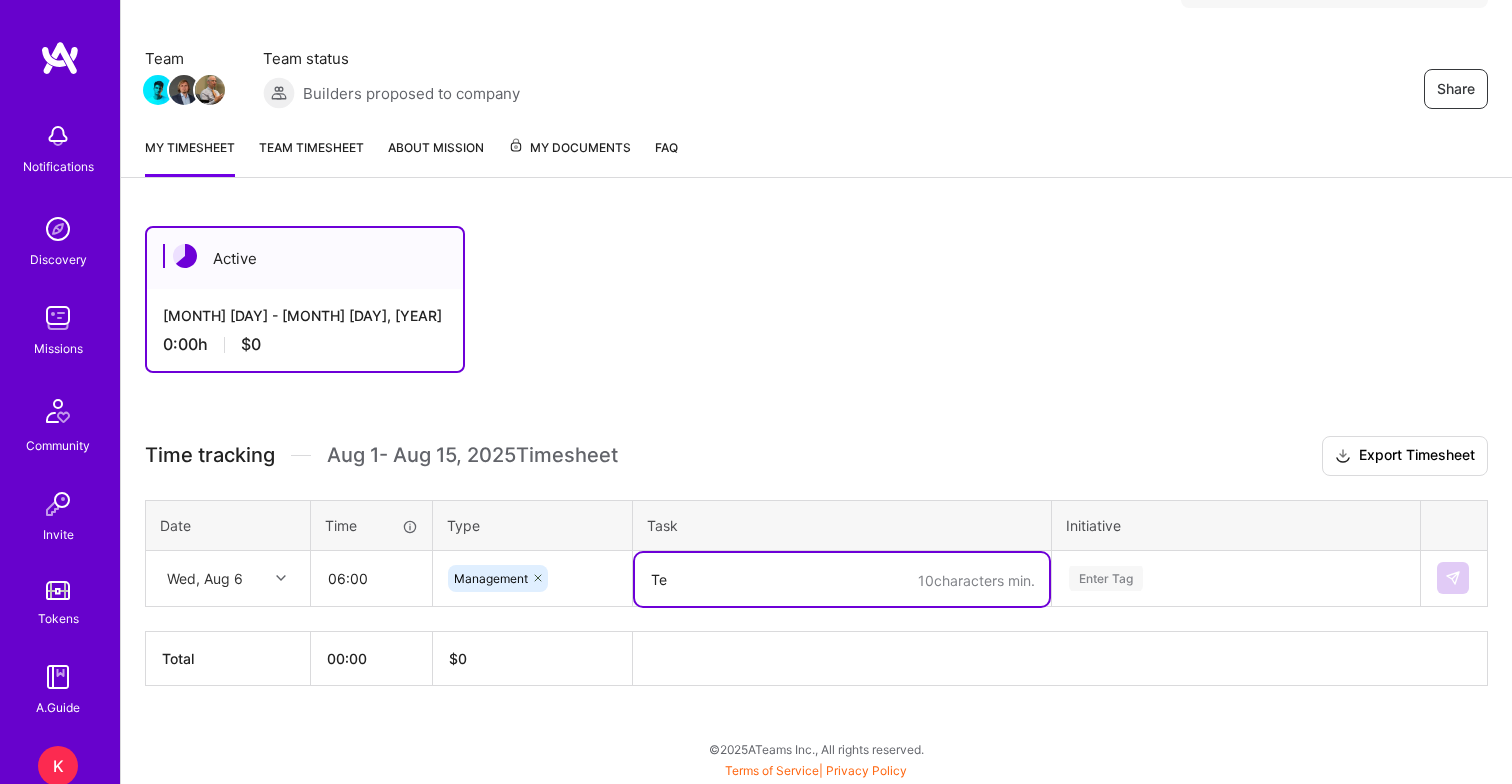 type on "T" 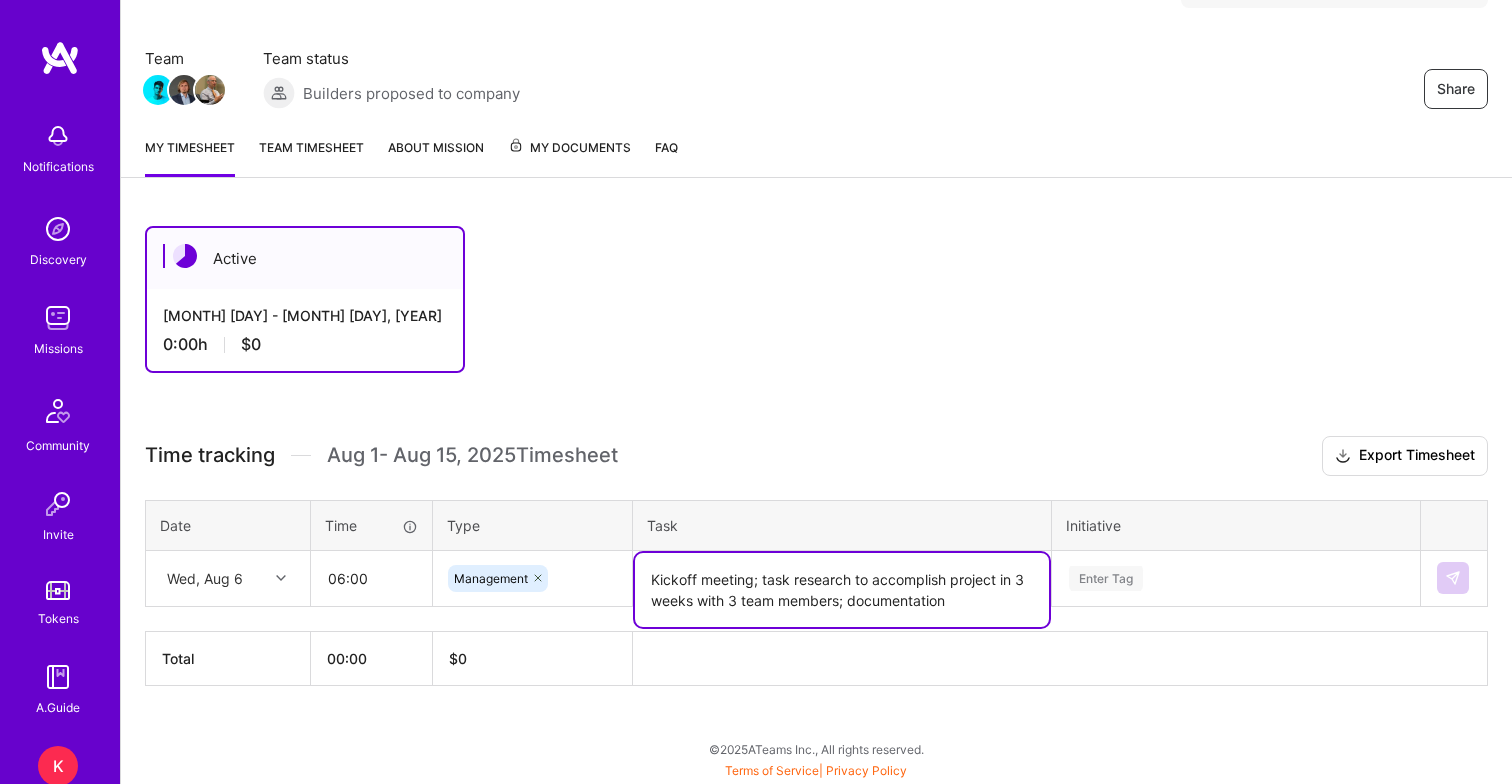 type on "Kickoff meeting; task research to accomplish project in 3 weeks with 3 team members; documentation" 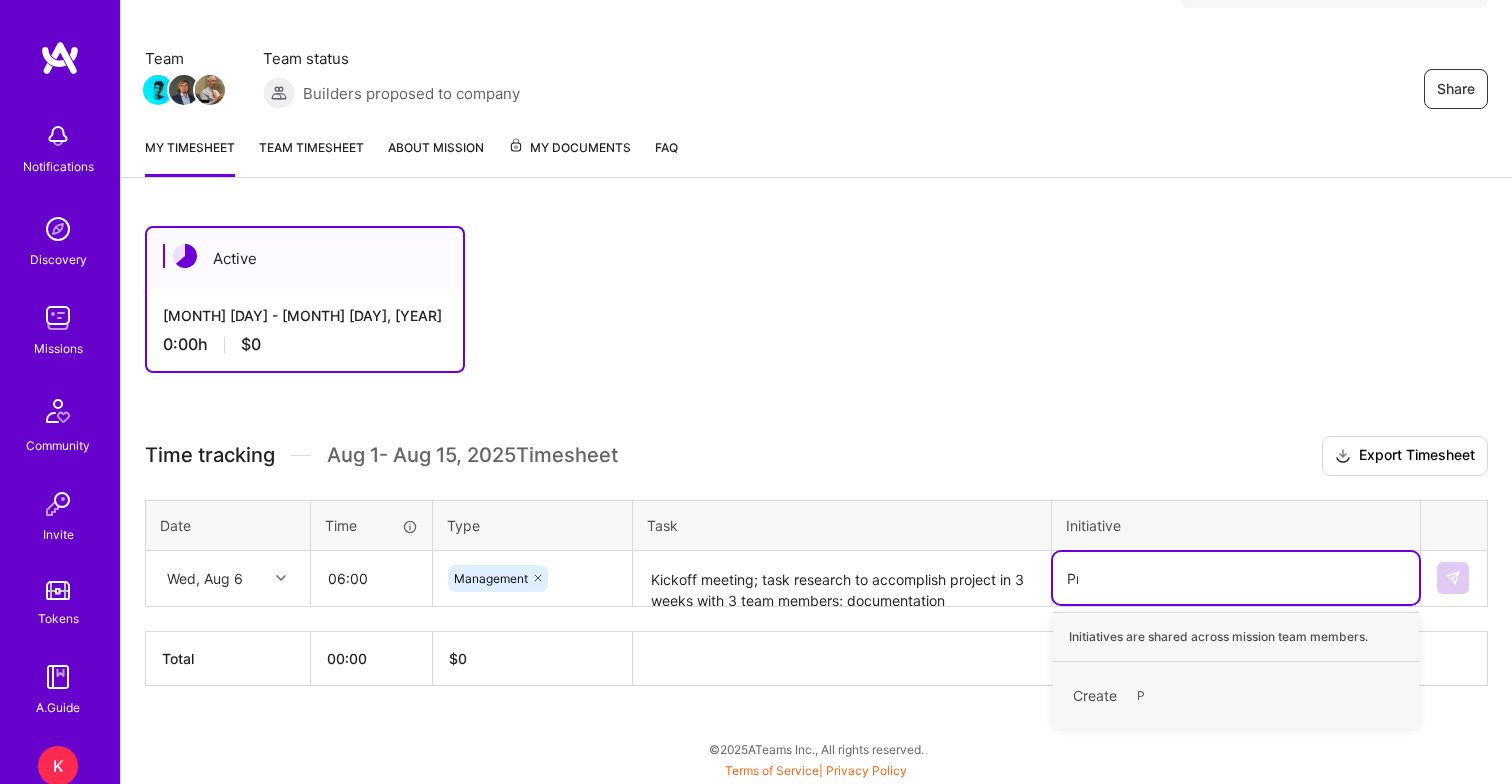 scroll, scrollTop: 142, scrollLeft: 0, axis: vertical 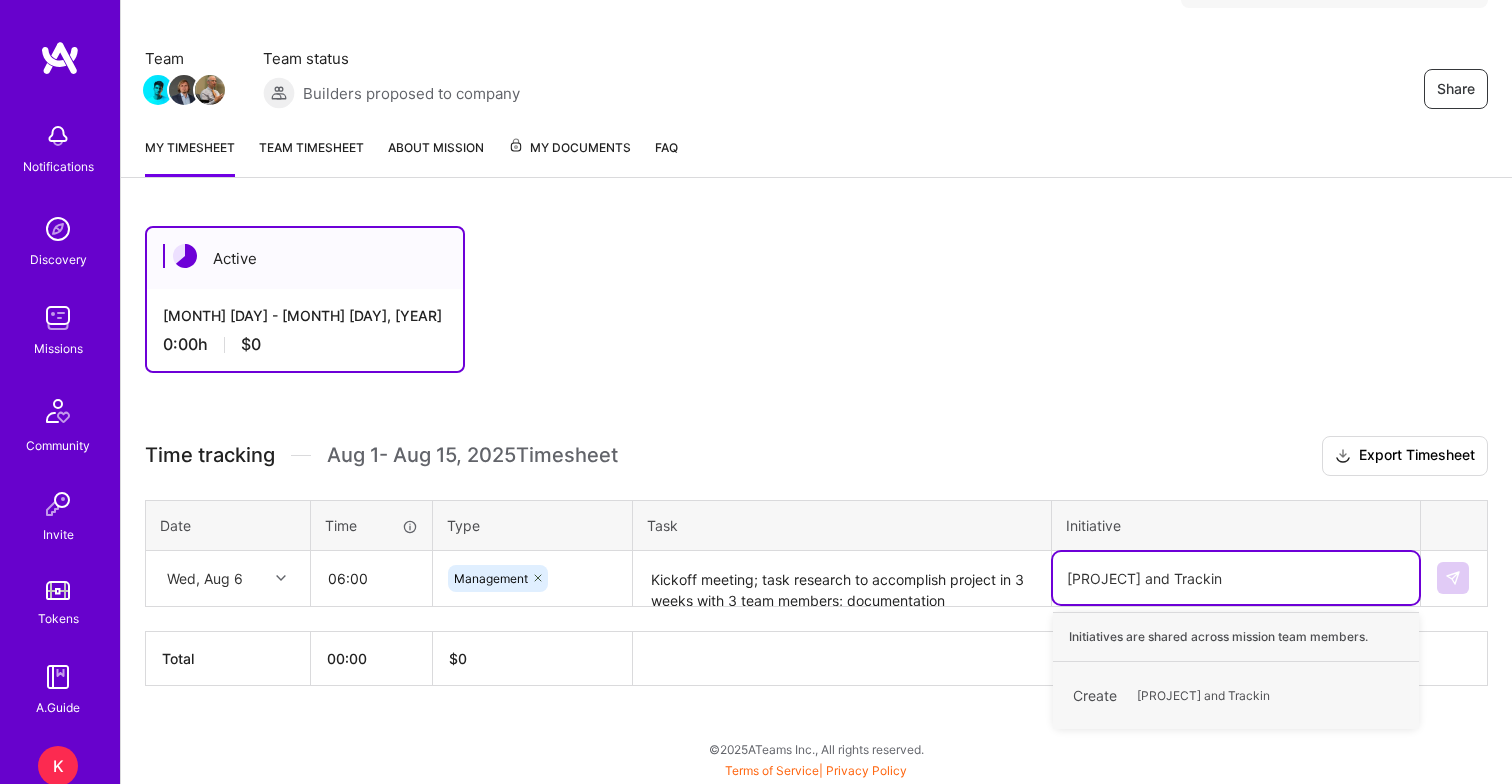 type on "[PROJECT] and Tracking" 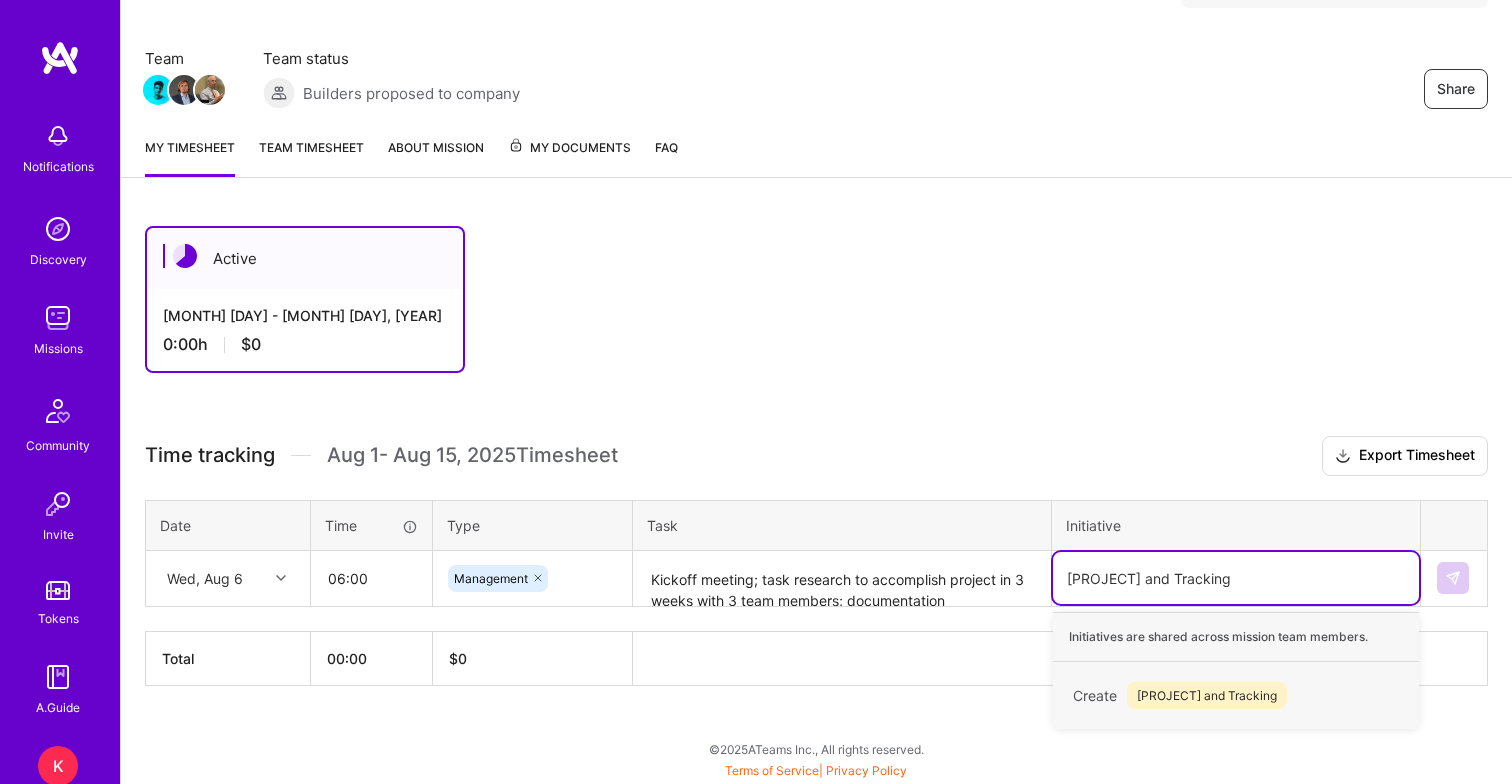 type 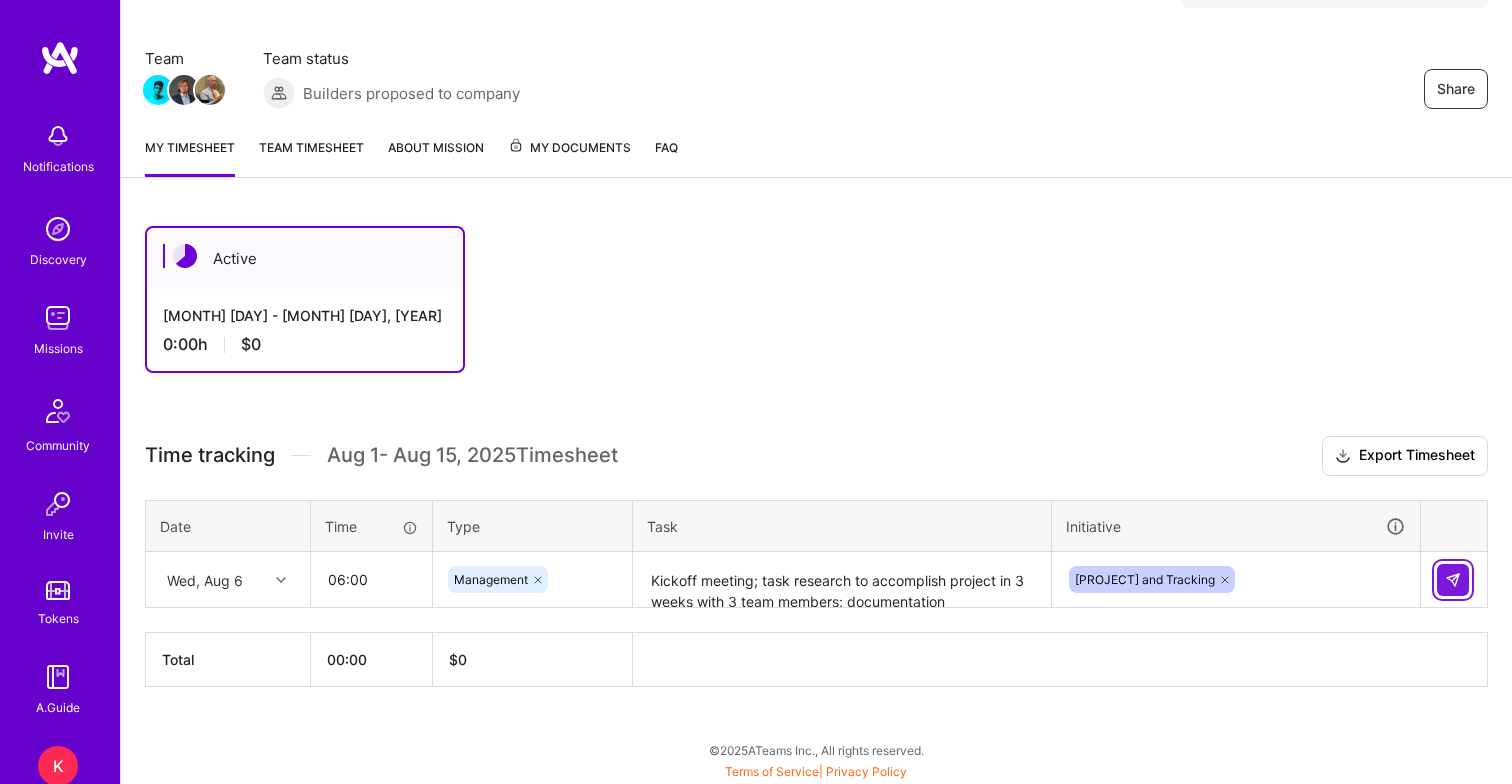 click at bounding box center (1453, 580) 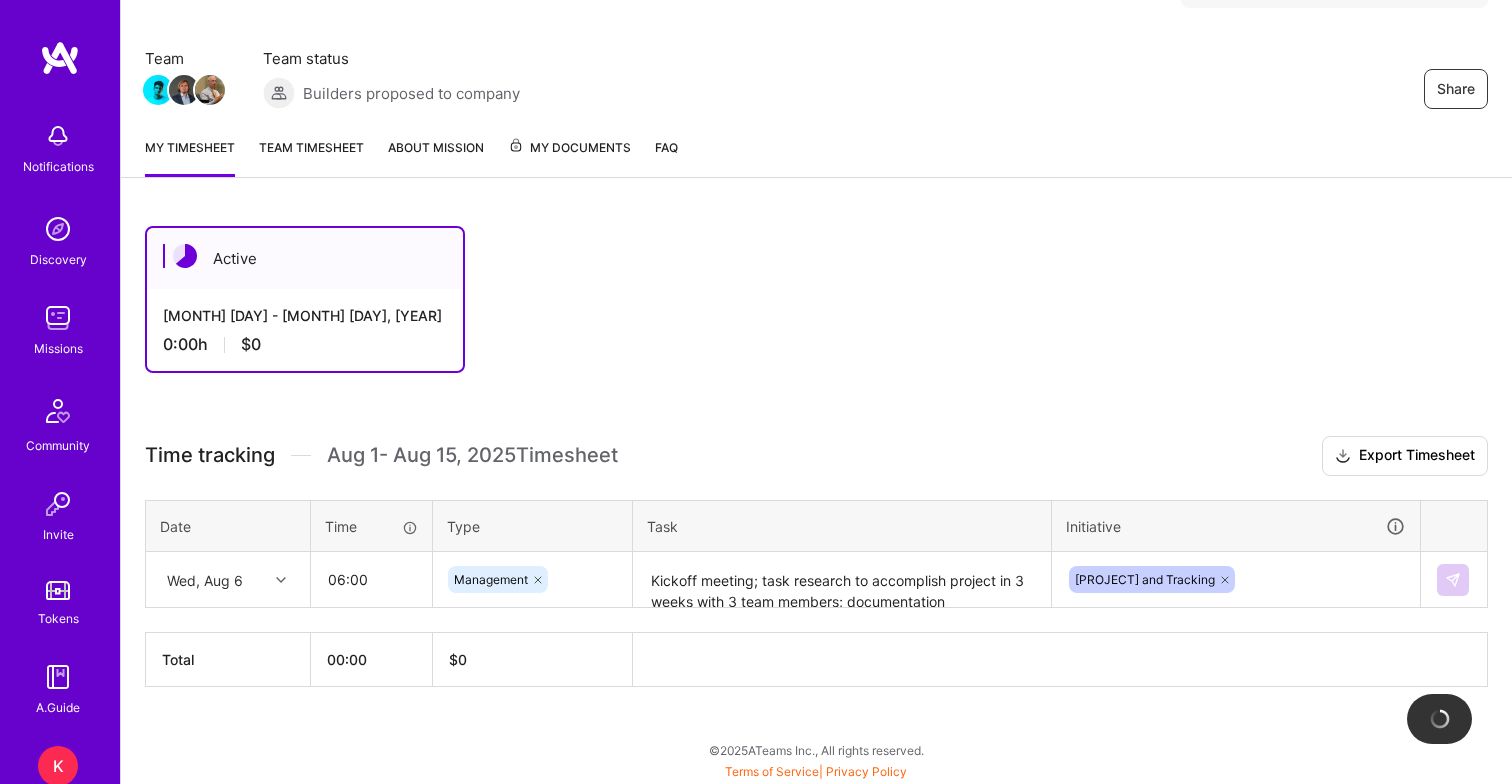 type 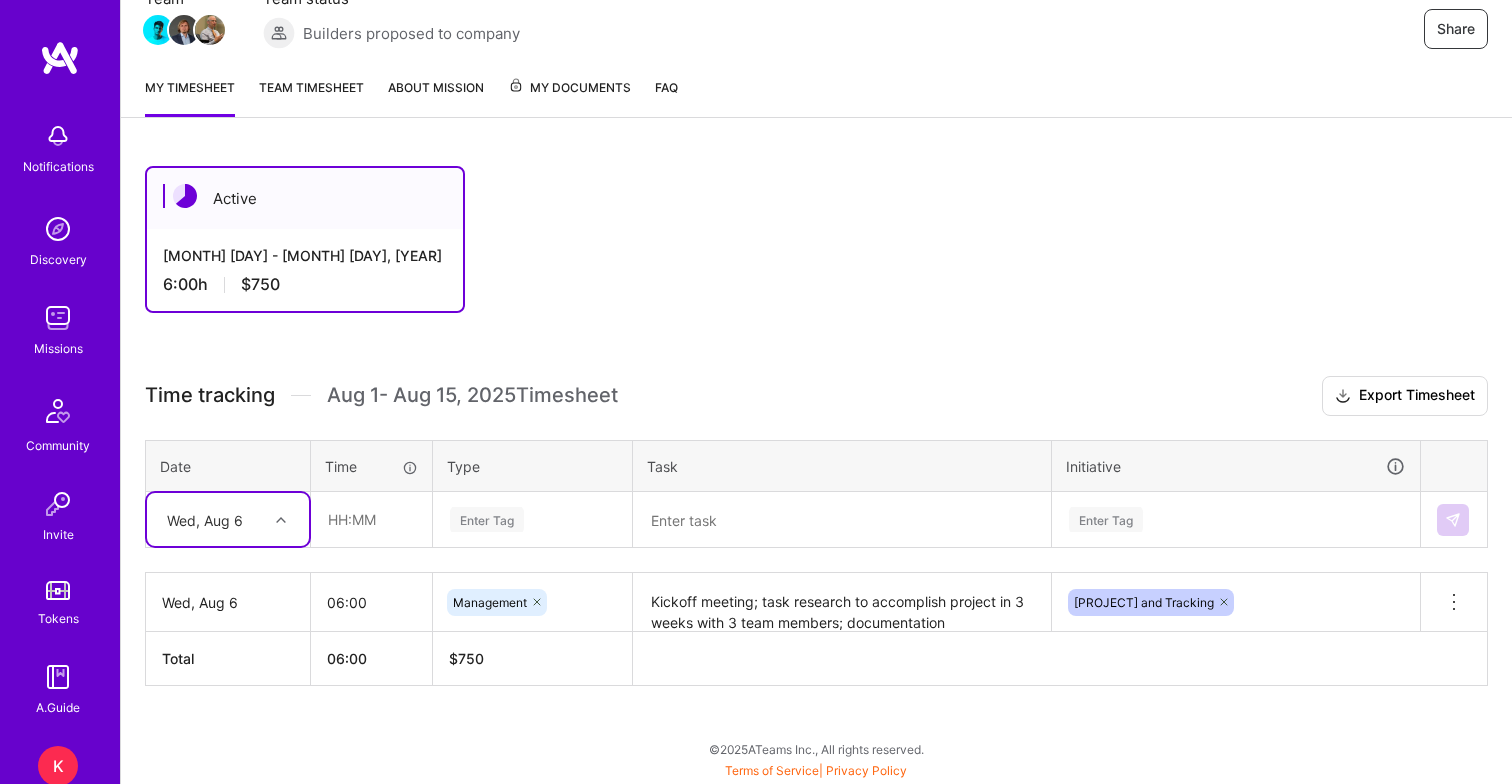 scroll, scrollTop: 202, scrollLeft: 0, axis: vertical 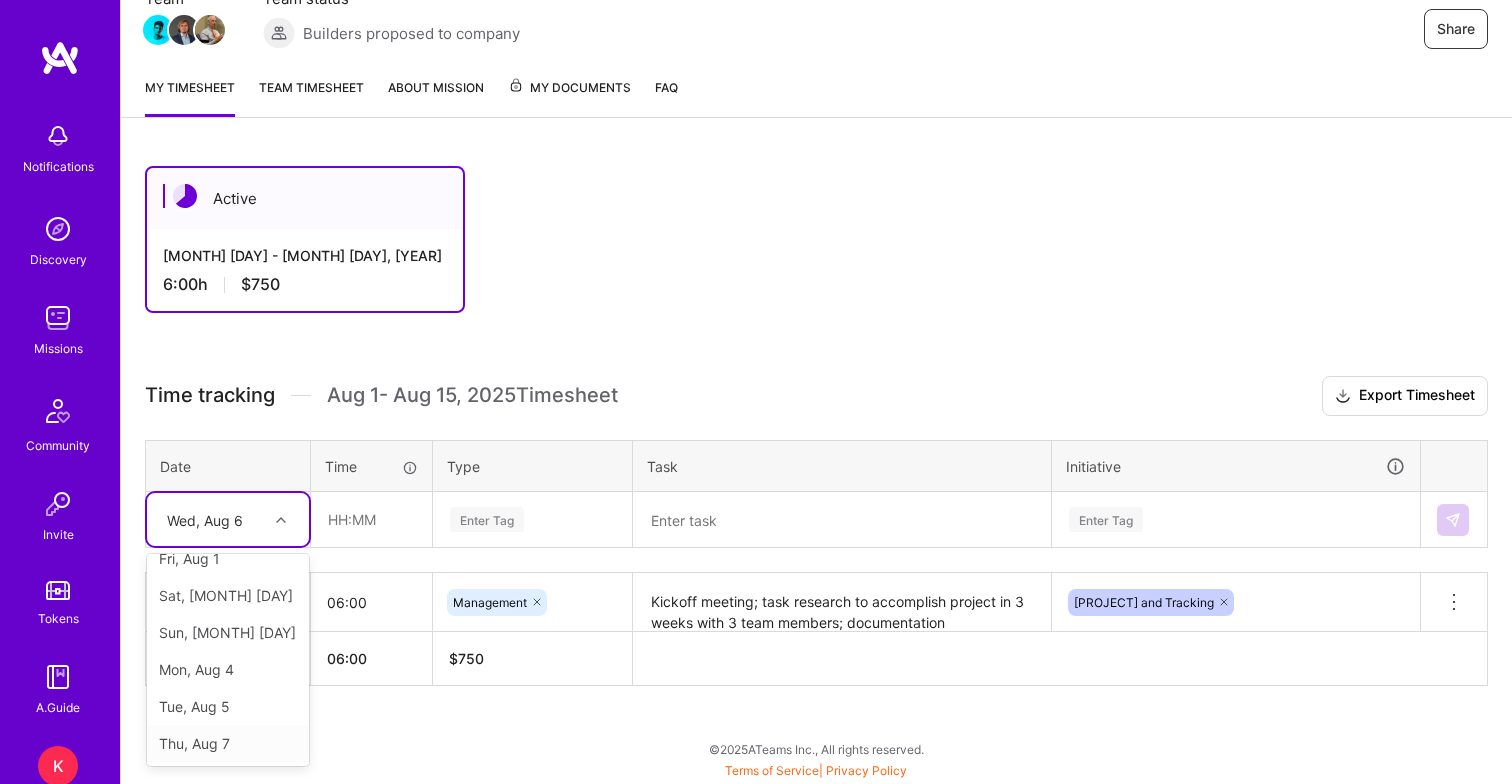 click on "Thu, Aug 7" at bounding box center [228, 743] 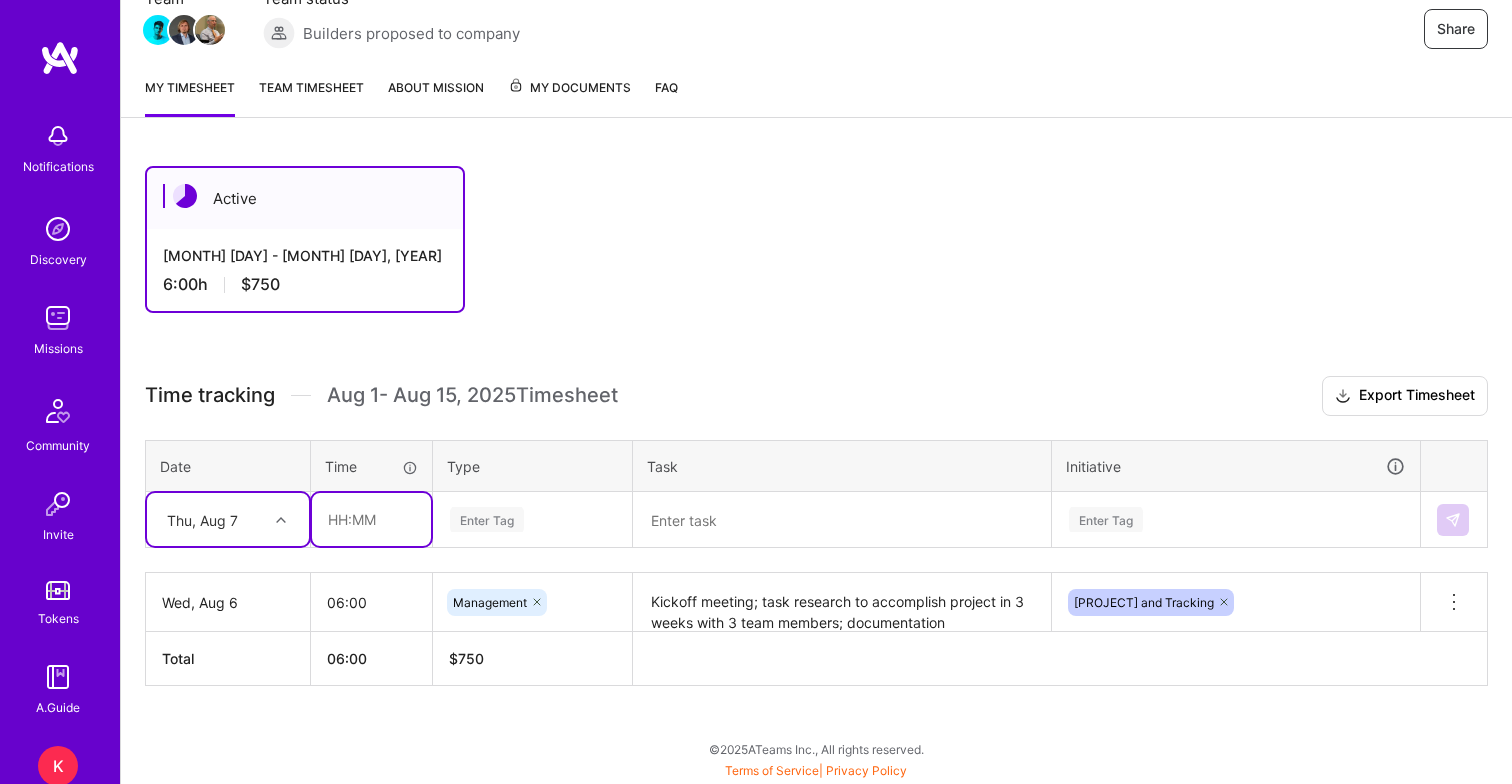 click at bounding box center [371, 519] 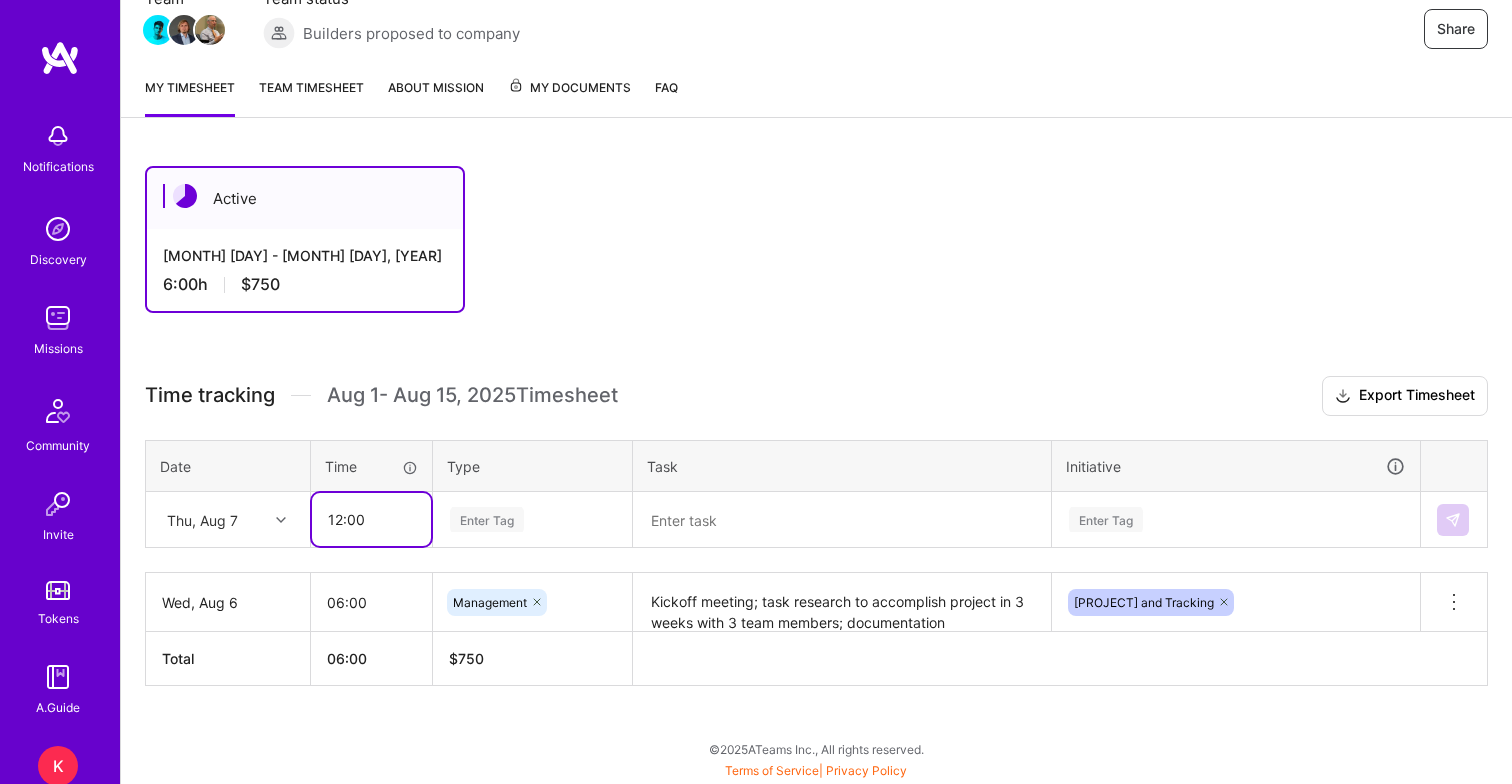type on "12:00" 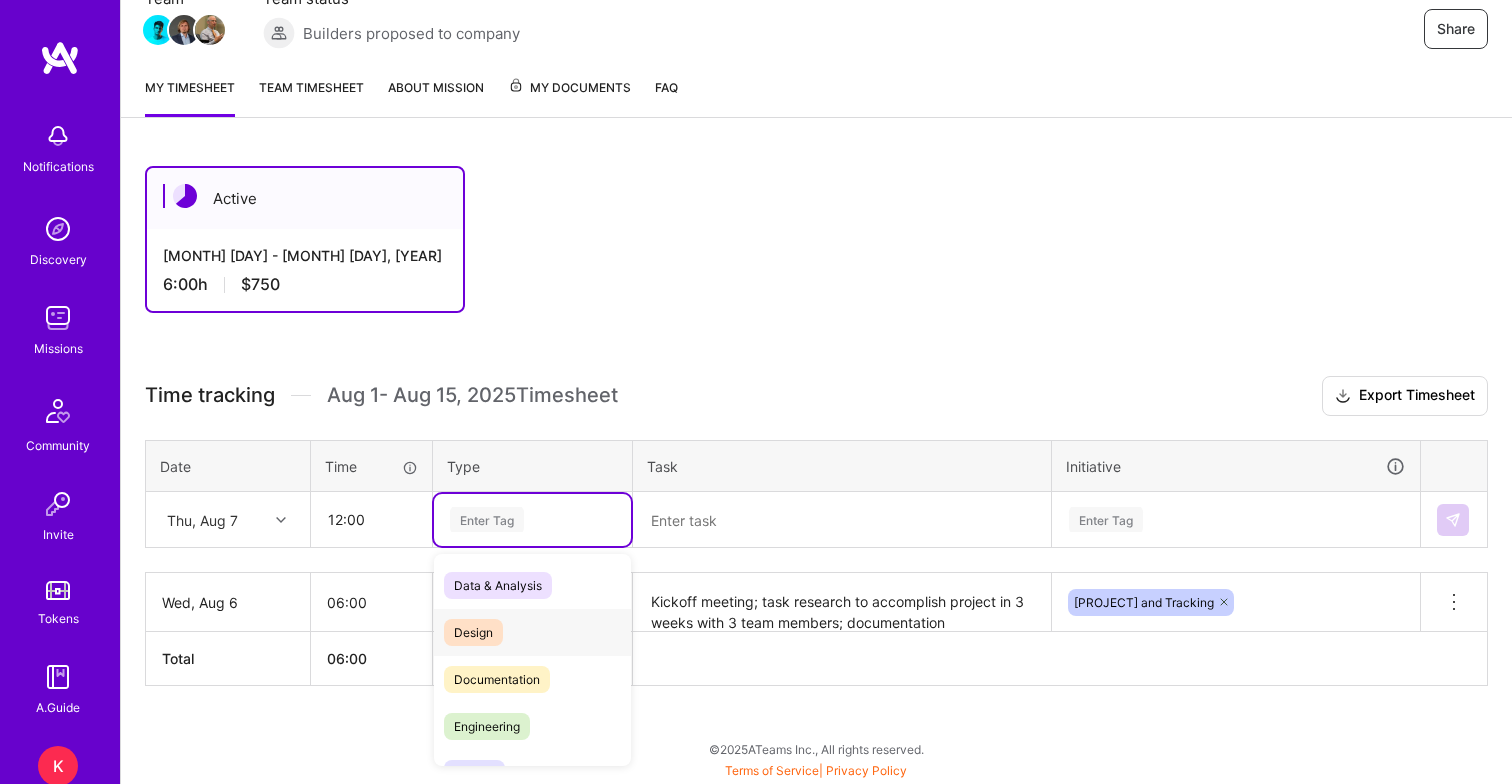 click on "Design" at bounding box center [473, 632] 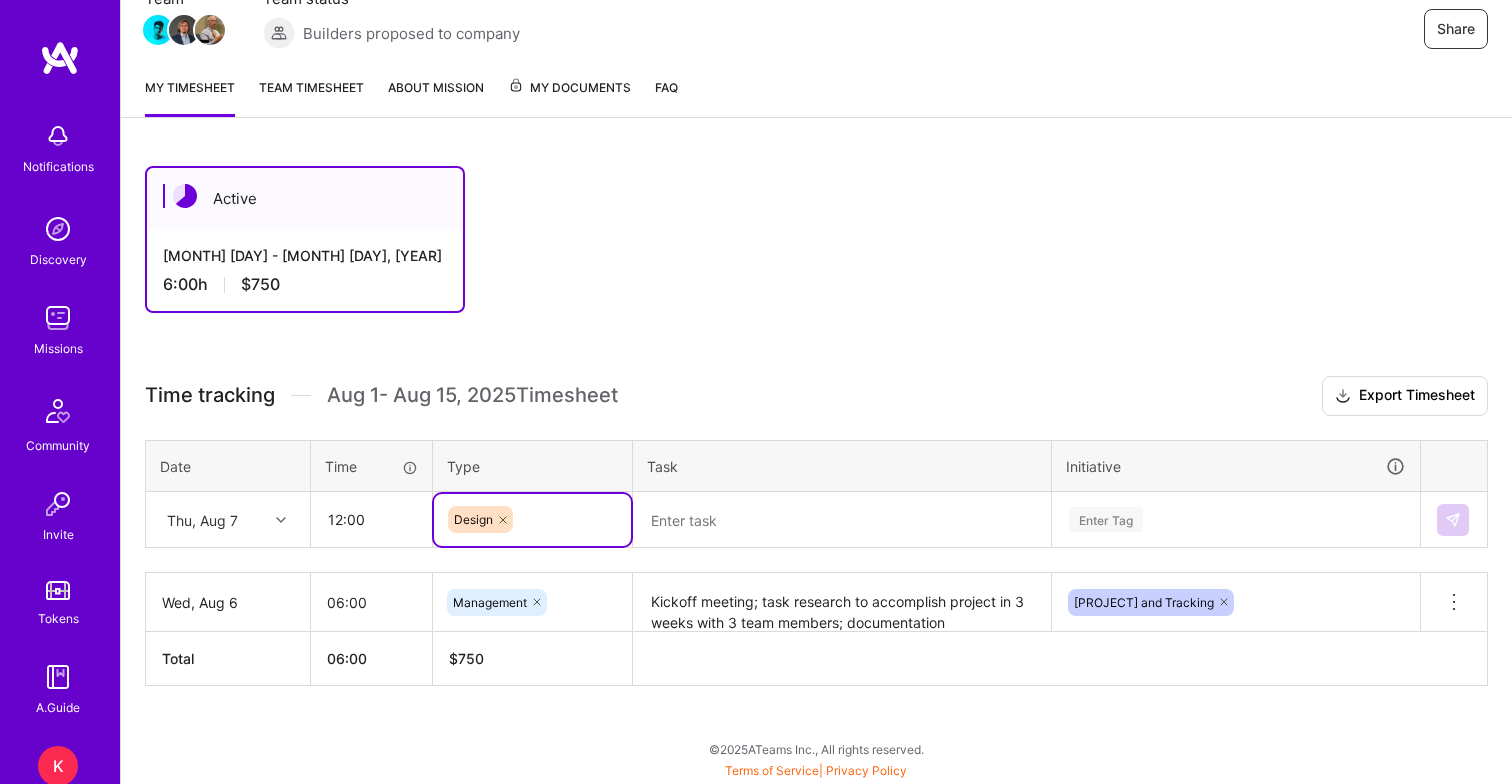 click at bounding box center [842, 520] 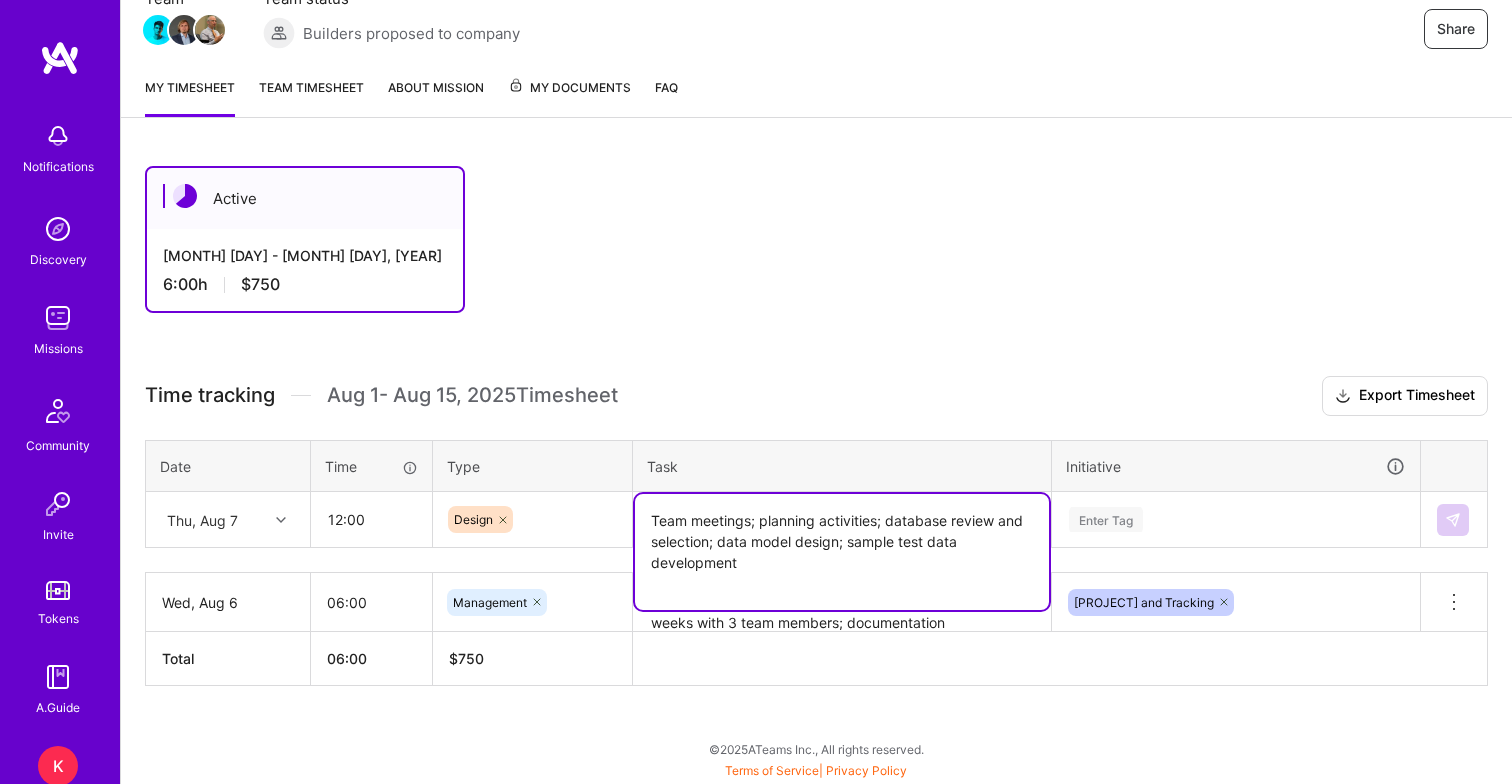click on "Team meetings; planning activities; database review and selection; data model design; sample test data development" at bounding box center [842, 552] 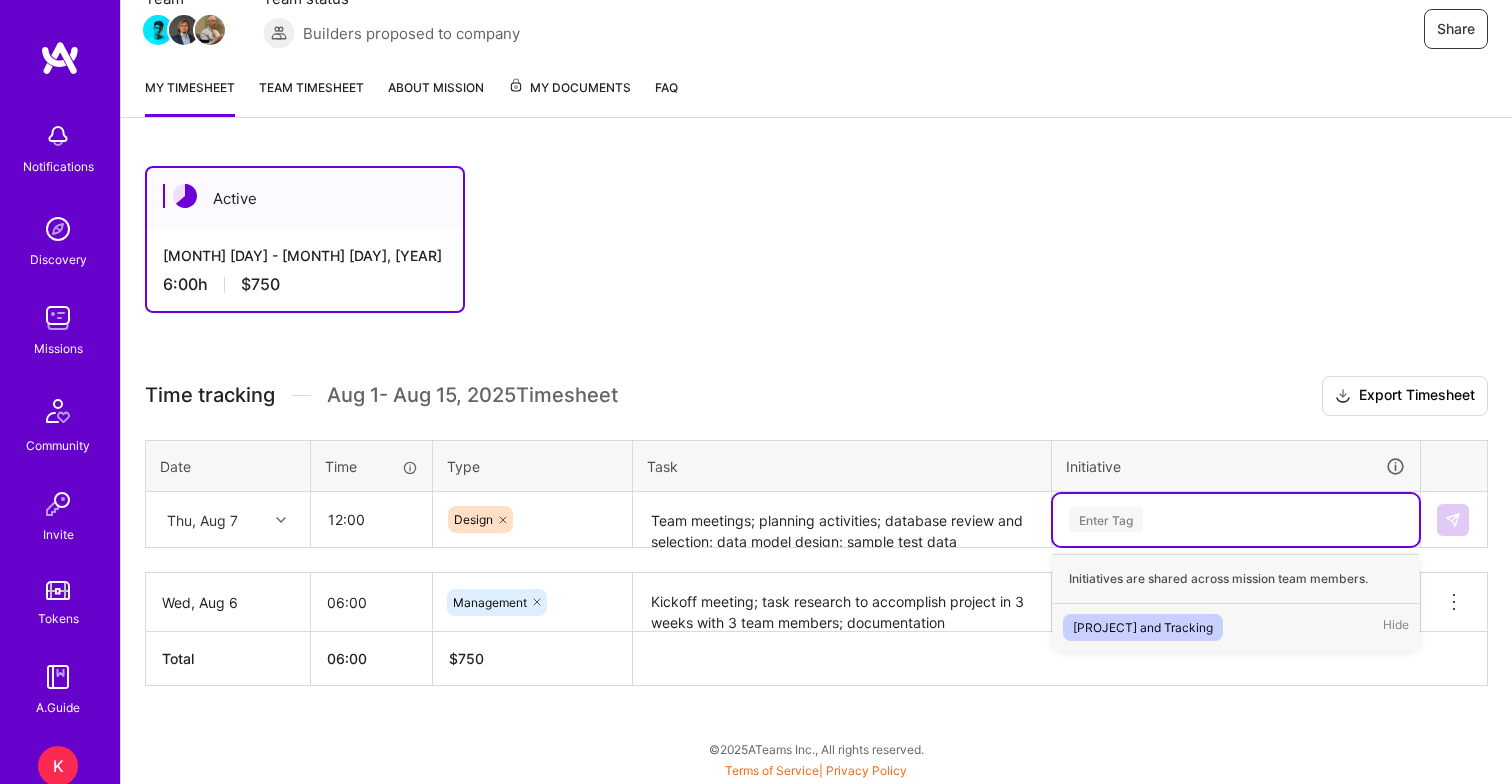 click on "Team meetings; planning activities; database review and selection; data model design; sample test data development" at bounding box center [842, 520] 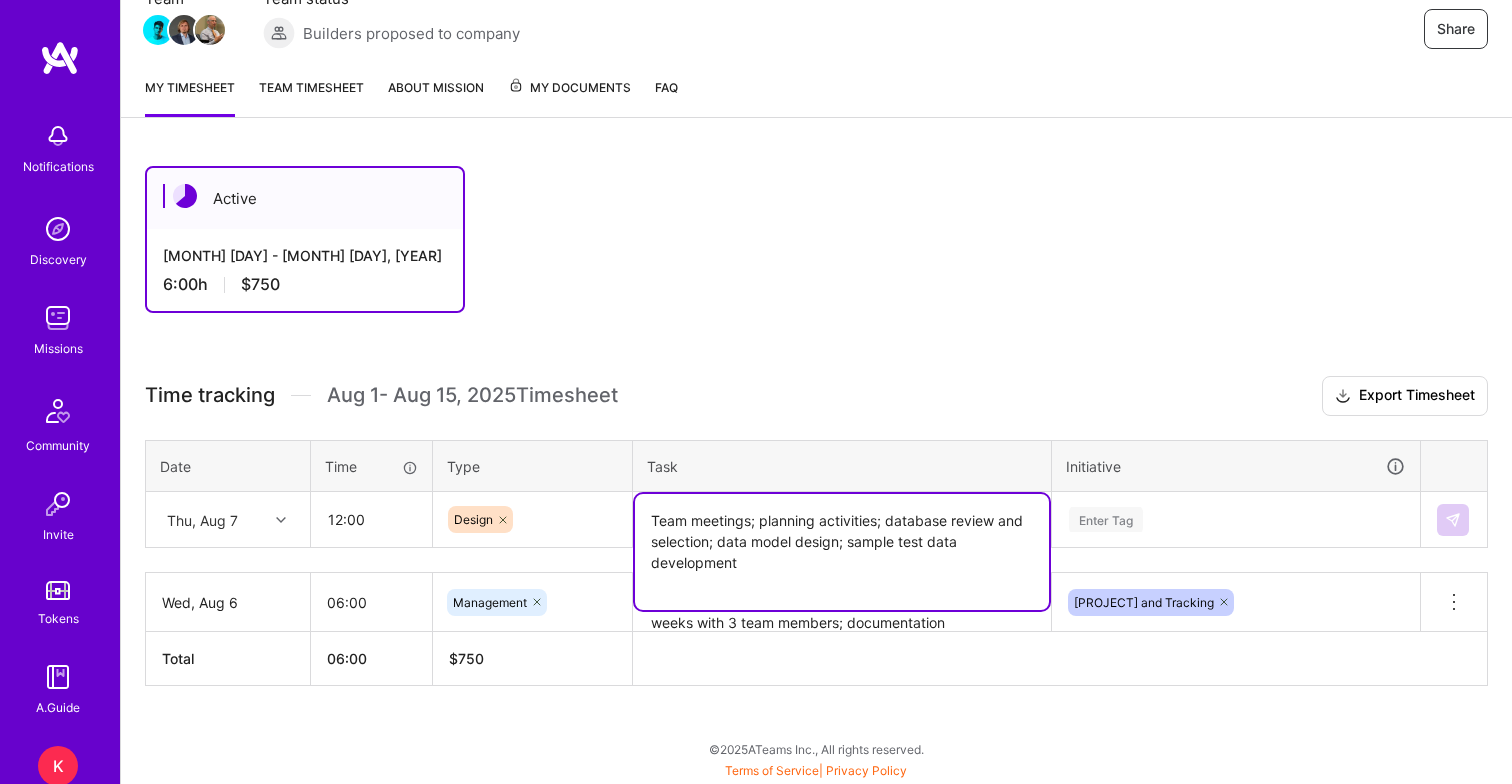 click on "Team meetings; planning activities; database review and selection; data model design; sample test data development" at bounding box center [842, 552] 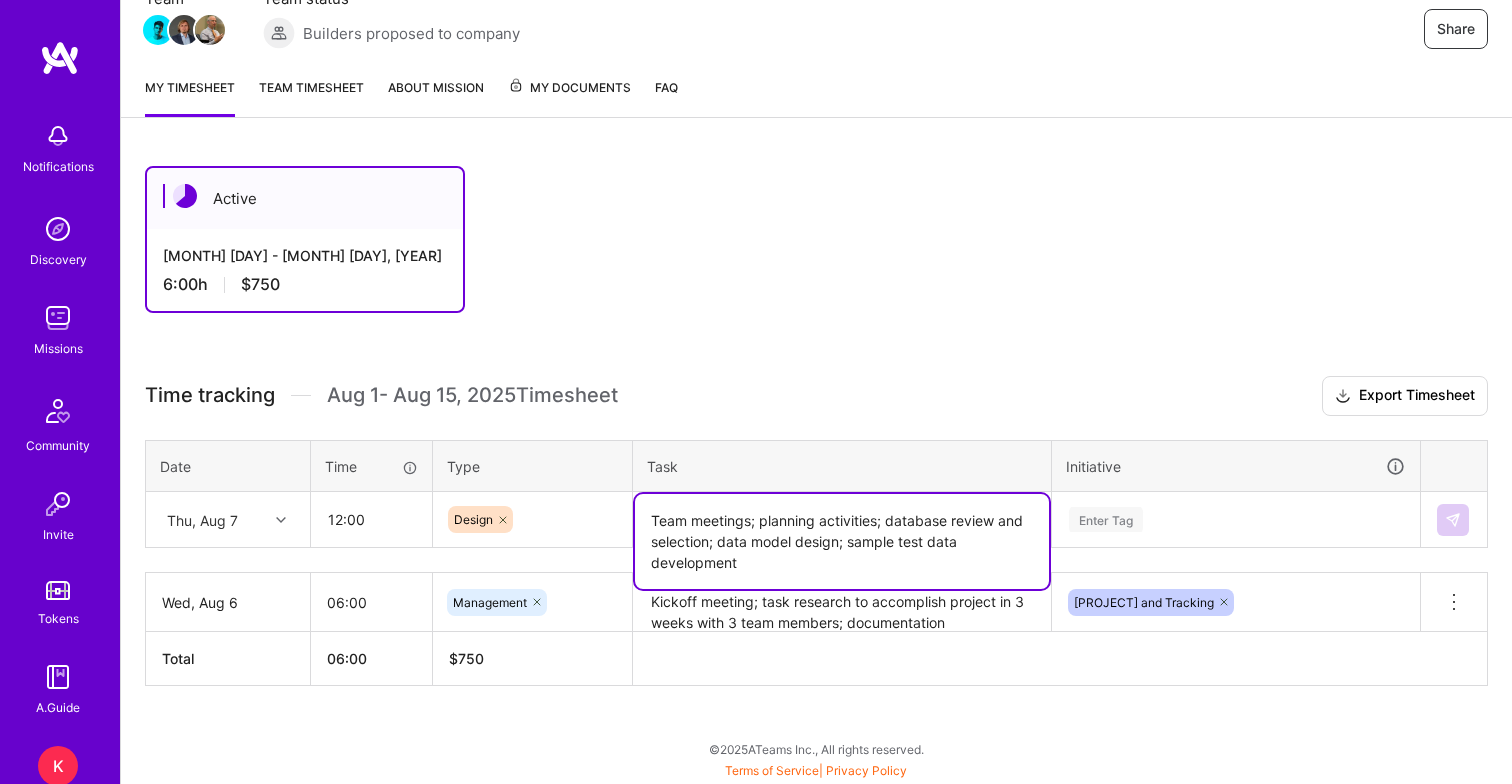 type on "Team meetings; planning activities; database review and selection; data model design; sample test data development" 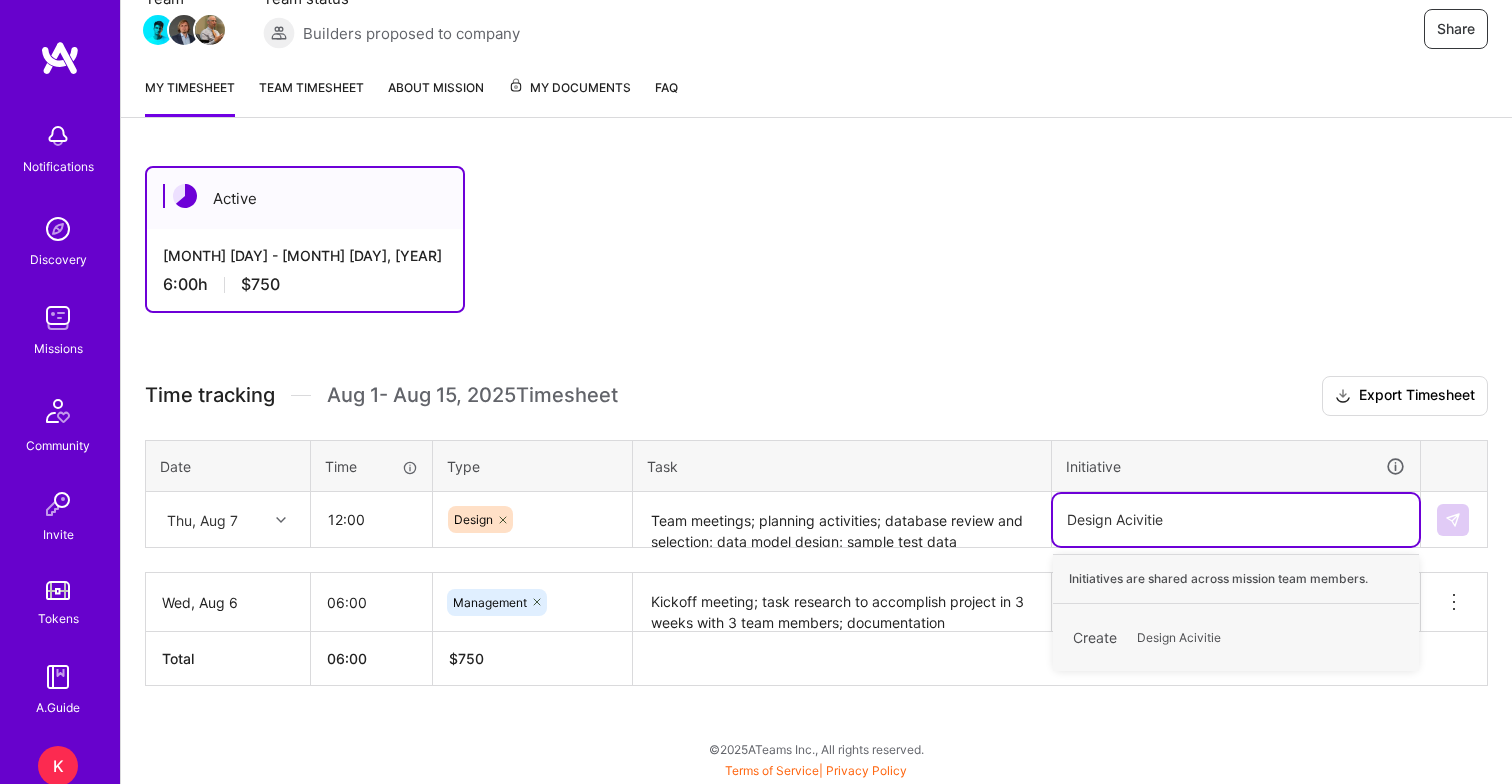 type on "Design Acivities" 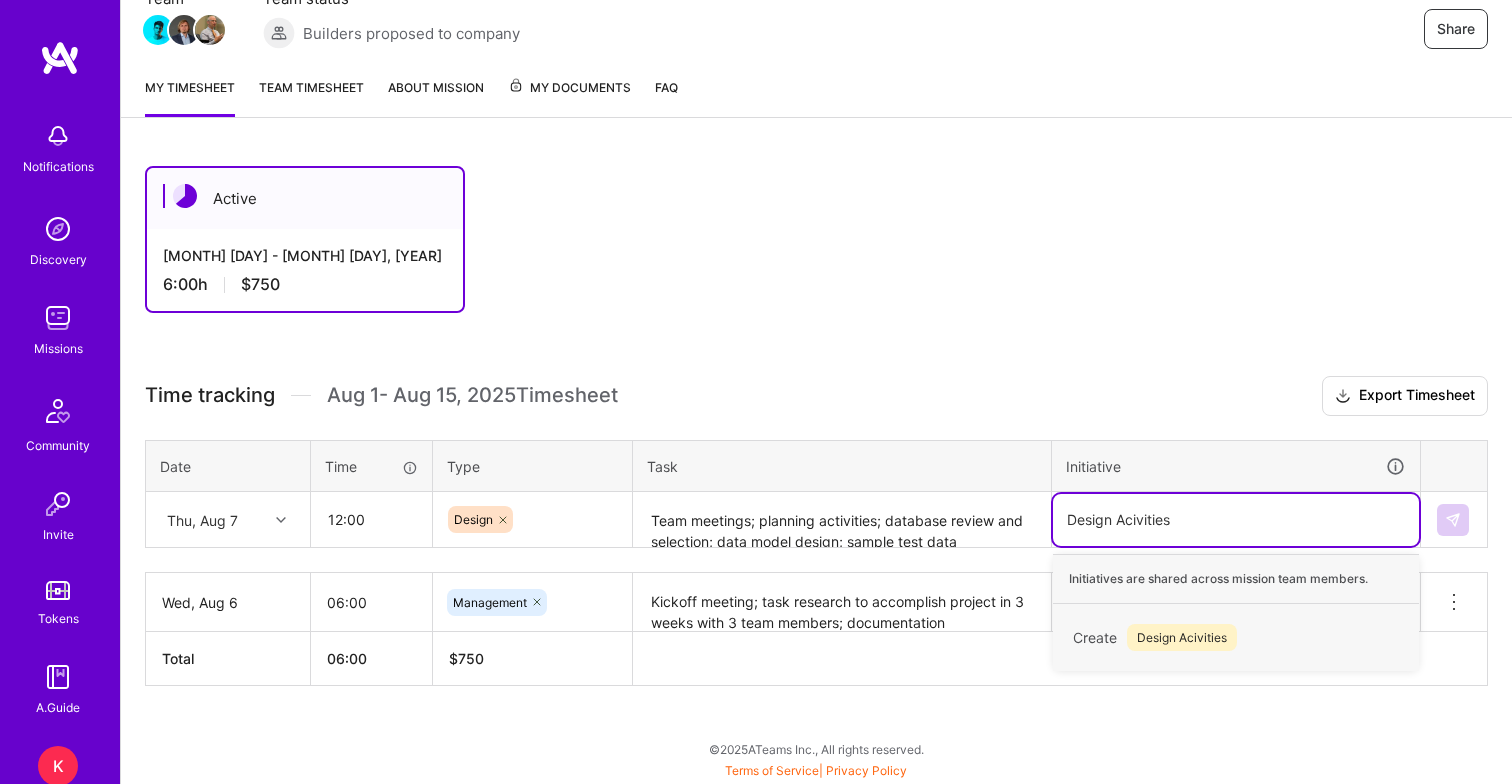 type 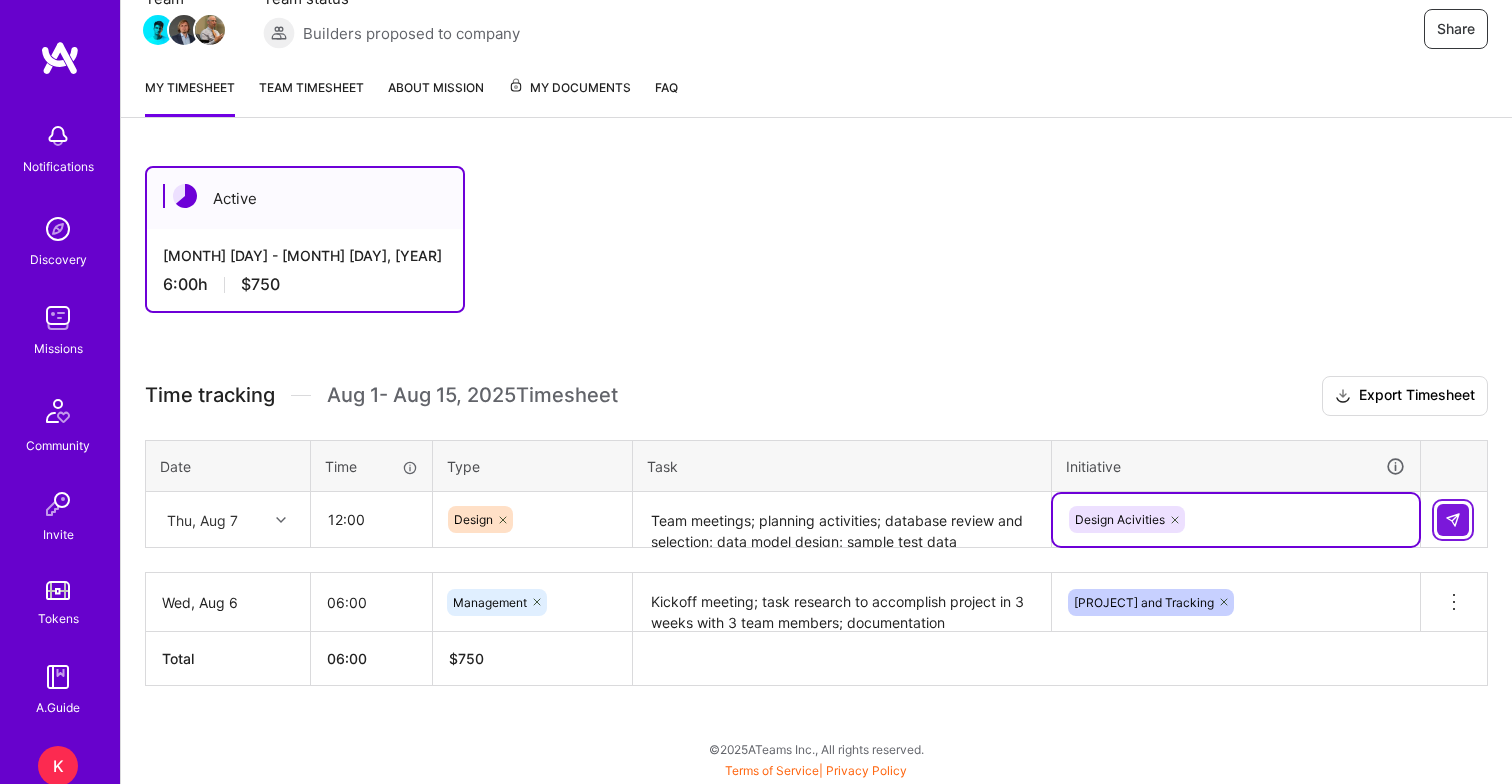 click at bounding box center [1453, 520] 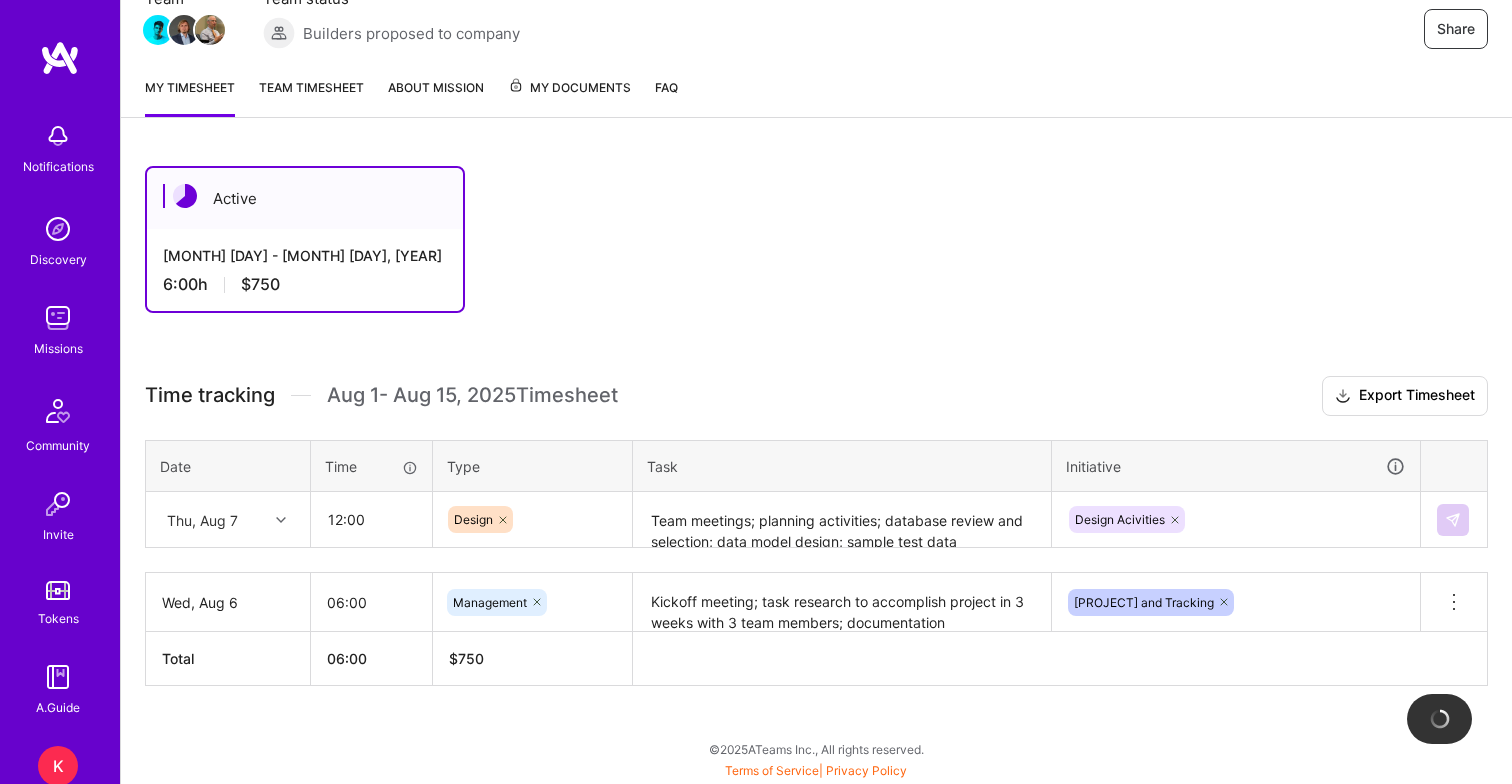 type 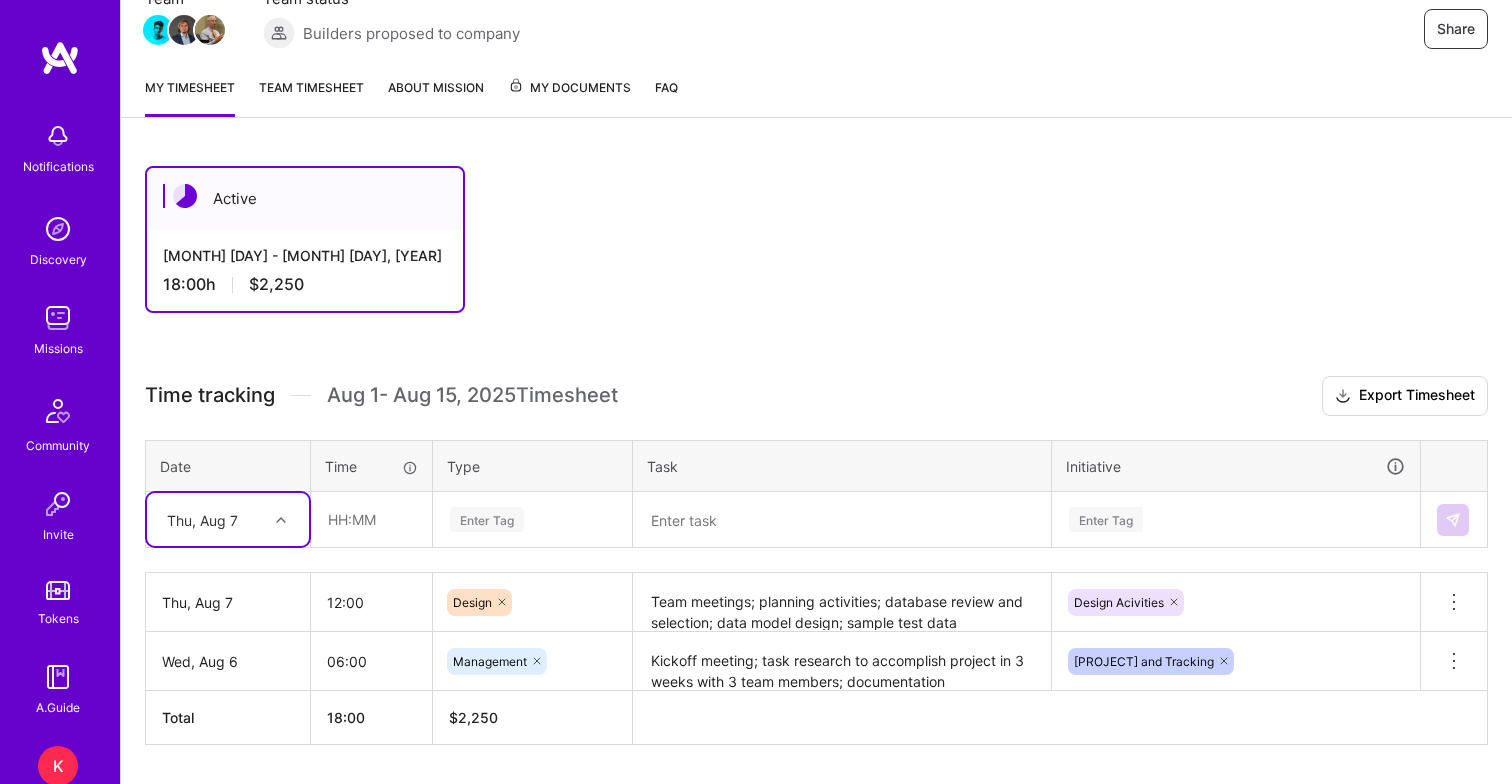 scroll, scrollTop: 148, scrollLeft: 0, axis: vertical 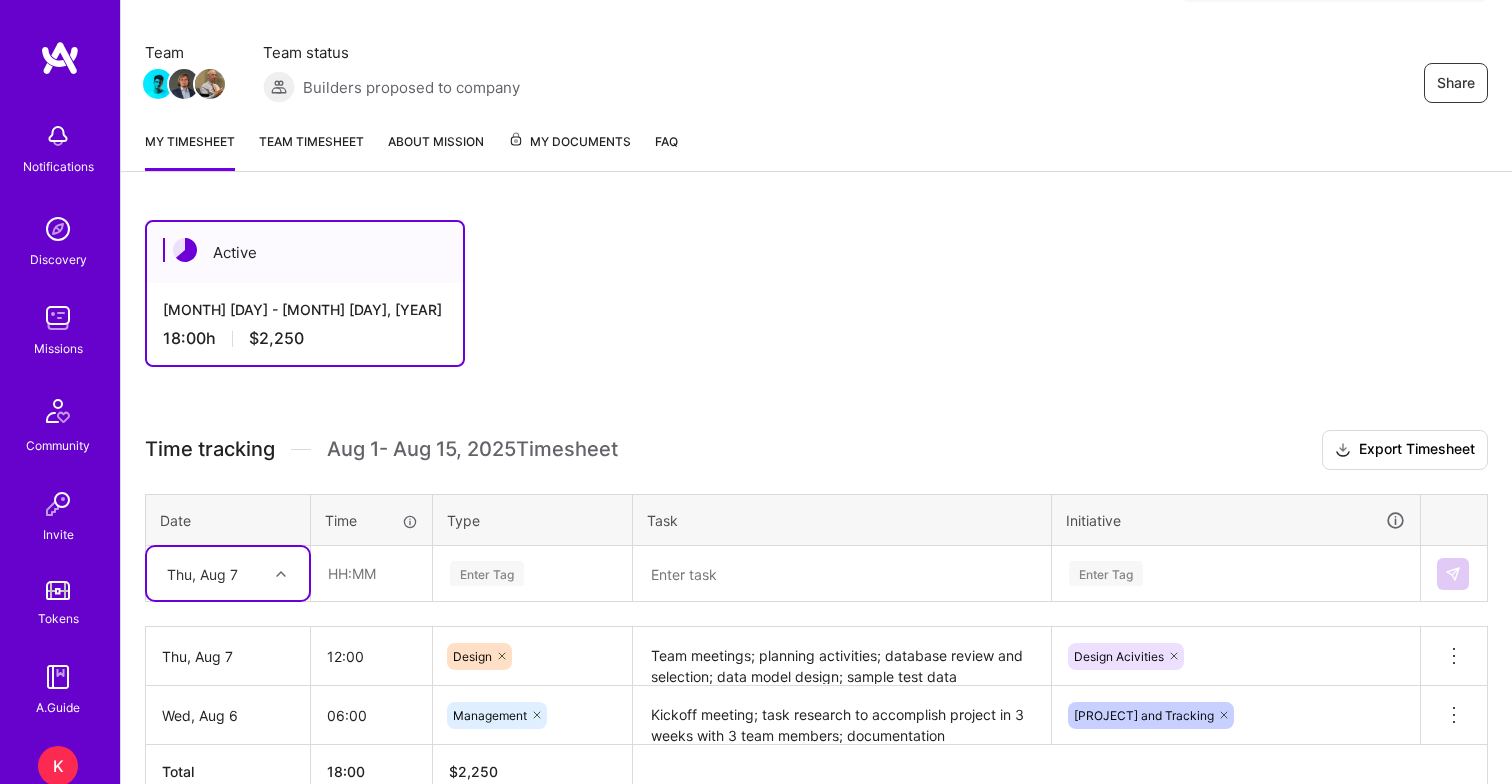 click on "Team timesheet" at bounding box center (311, 151) 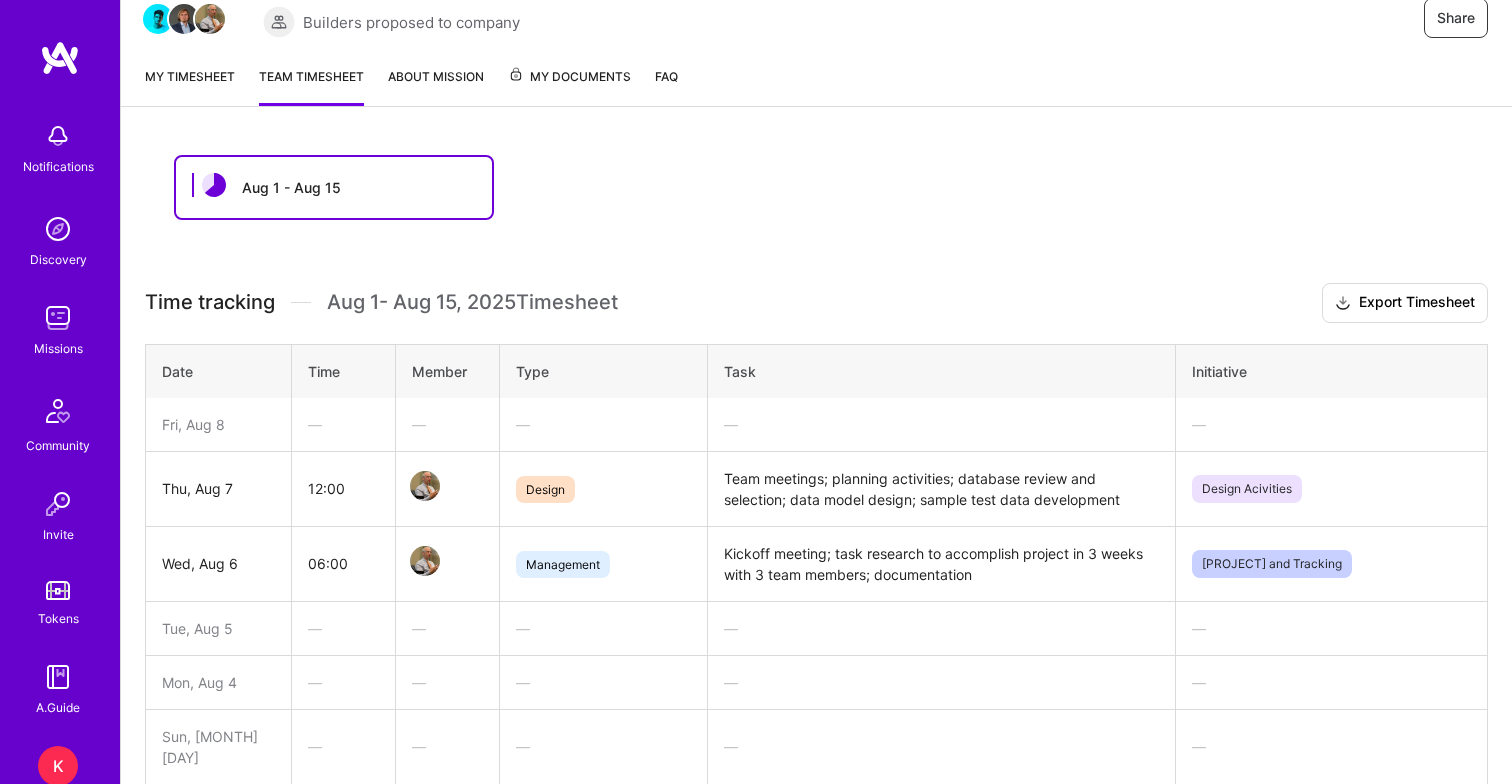 scroll, scrollTop: 112, scrollLeft: 0, axis: vertical 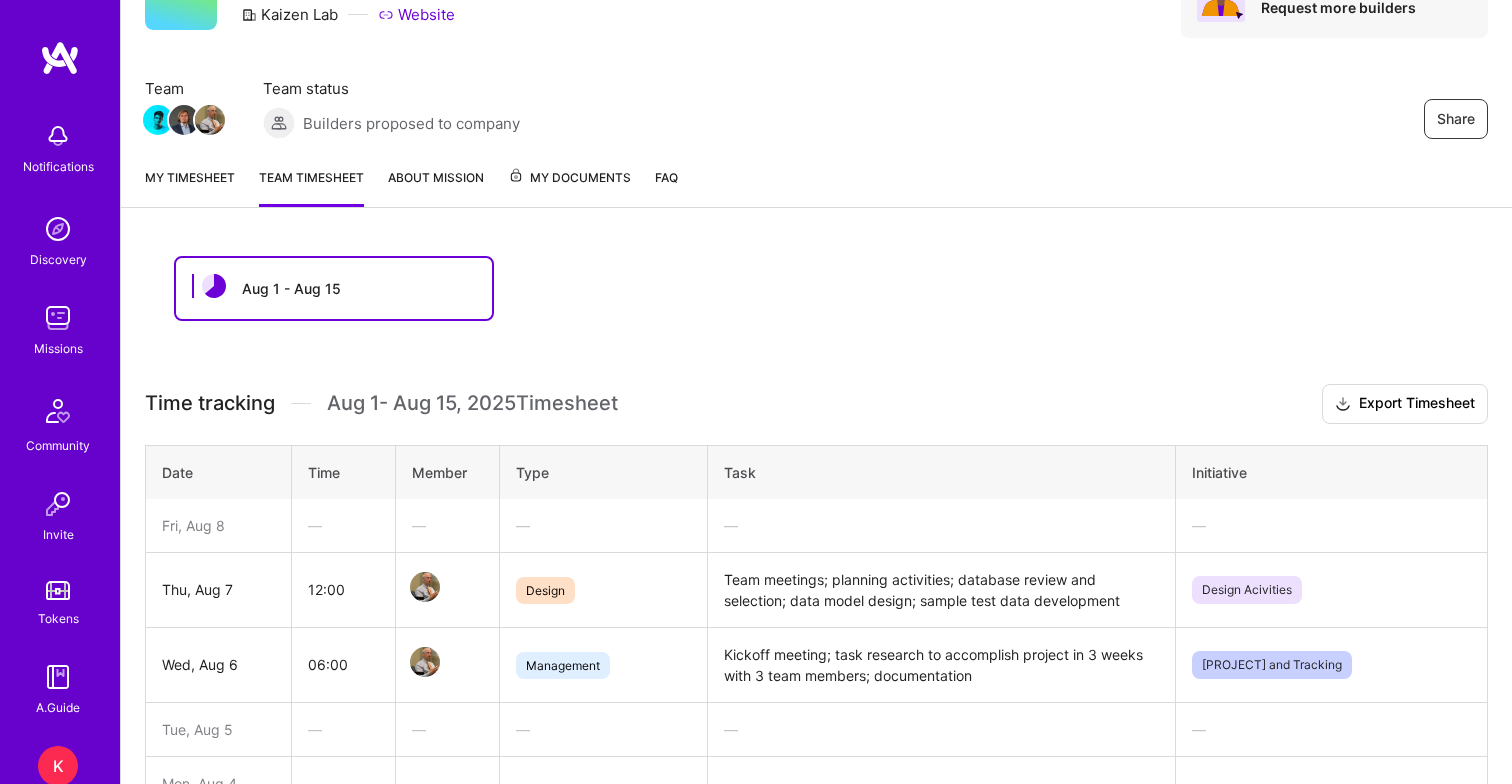 click on "My timesheet" at bounding box center [190, 187] 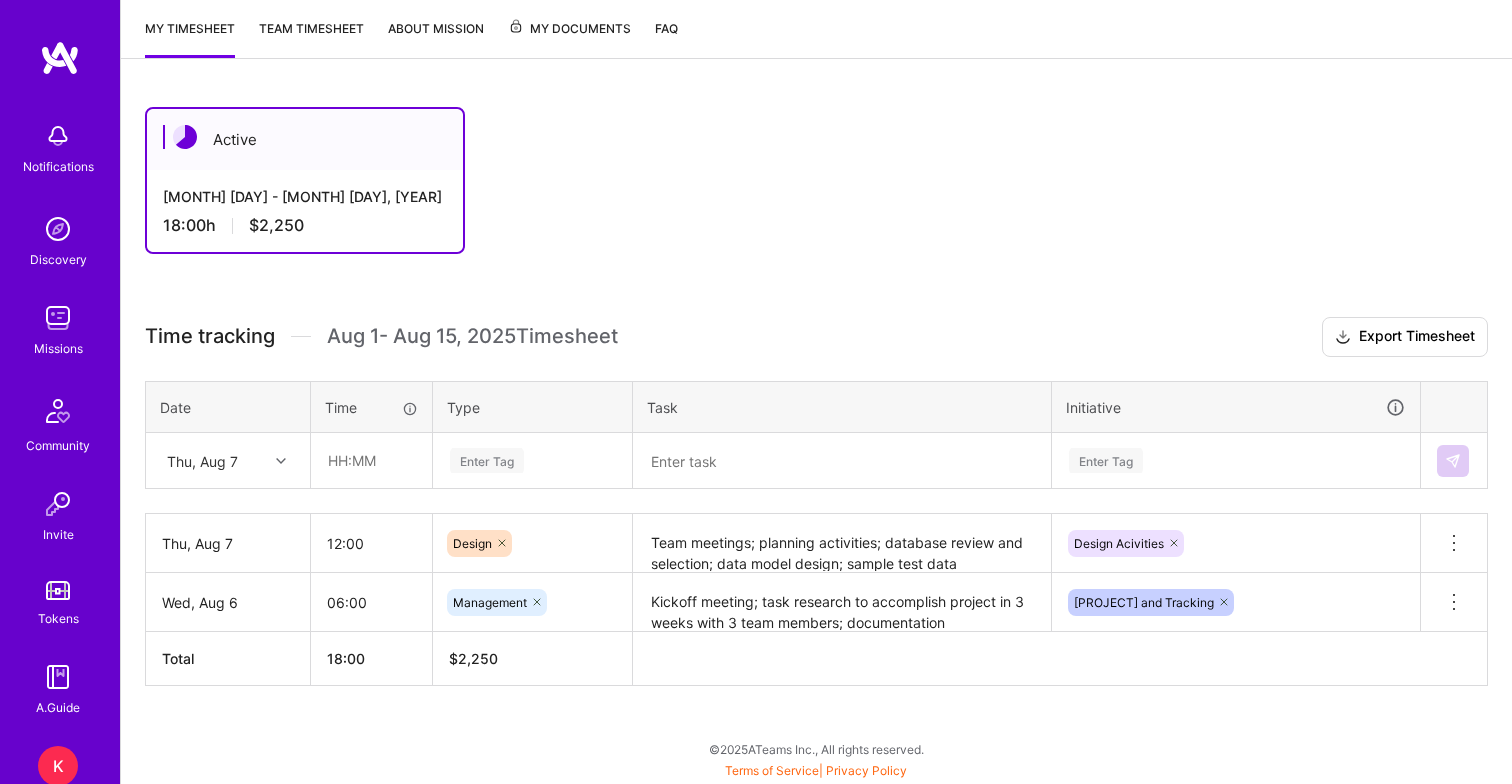 scroll, scrollTop: 261, scrollLeft: 0, axis: vertical 